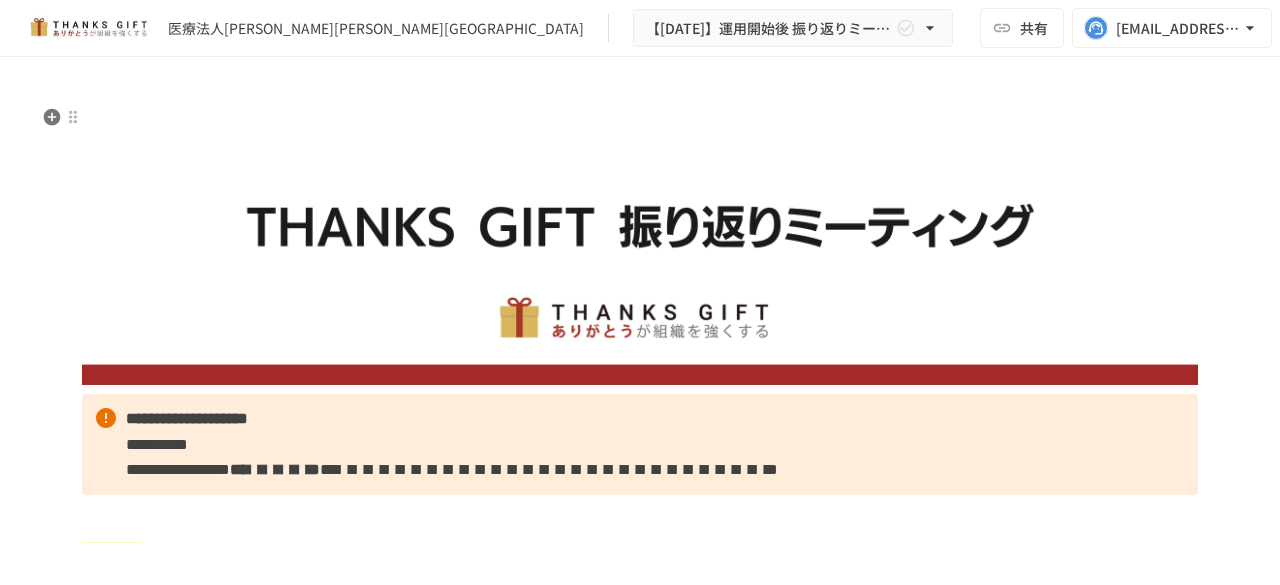scroll, scrollTop: 0, scrollLeft: 0, axis: both 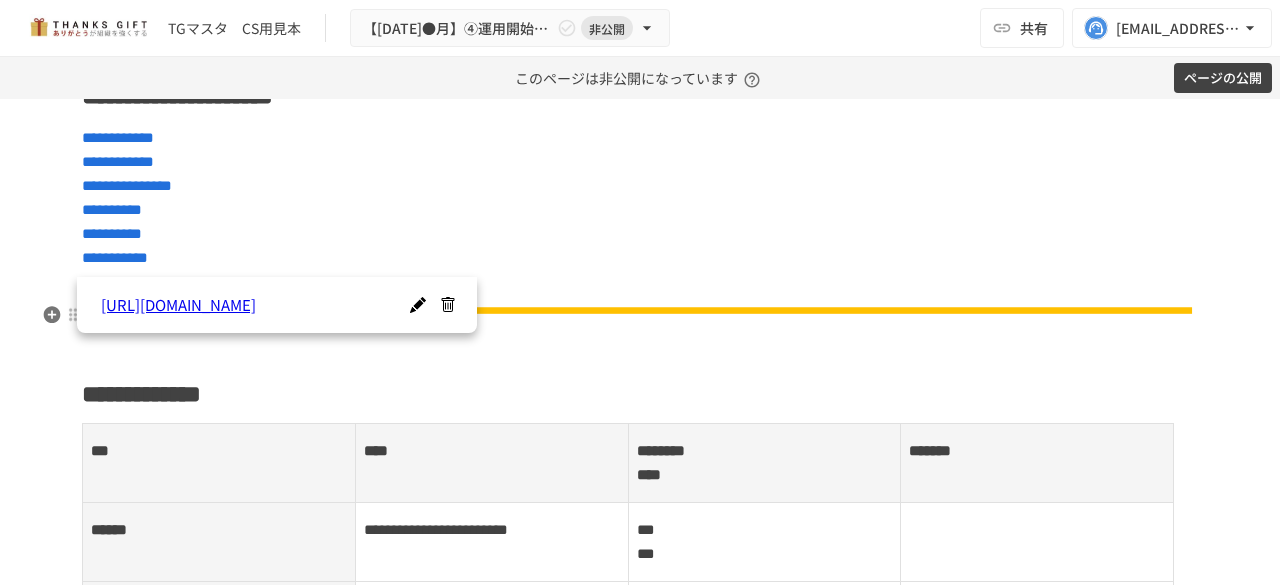 click at bounding box center (417, 305) 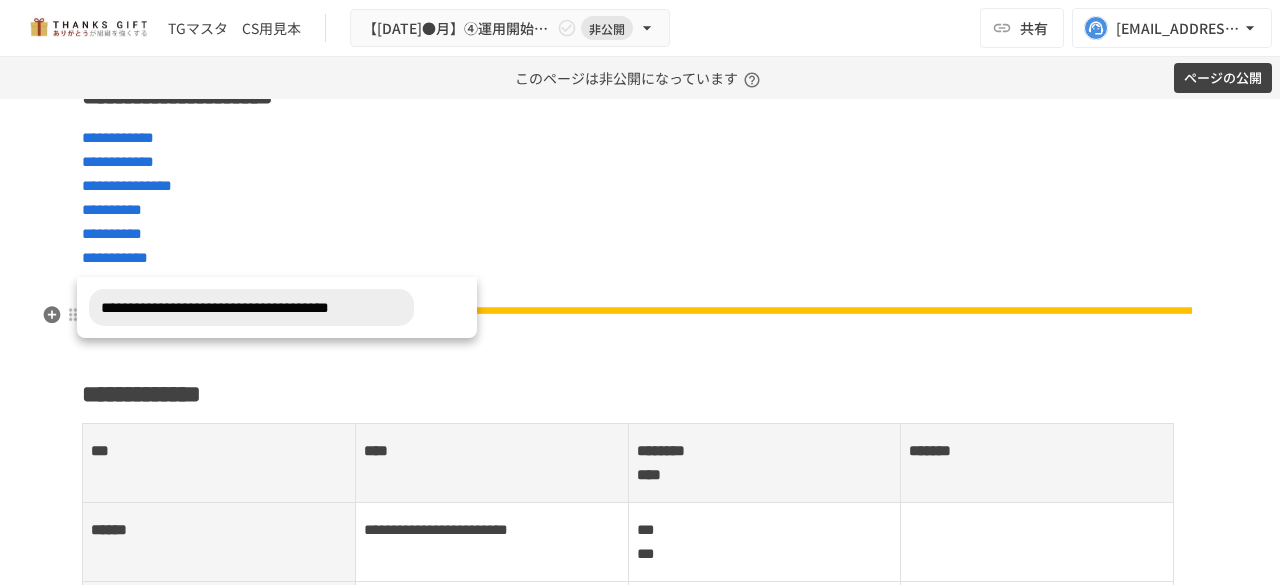 scroll, scrollTop: 0, scrollLeft: 0, axis: both 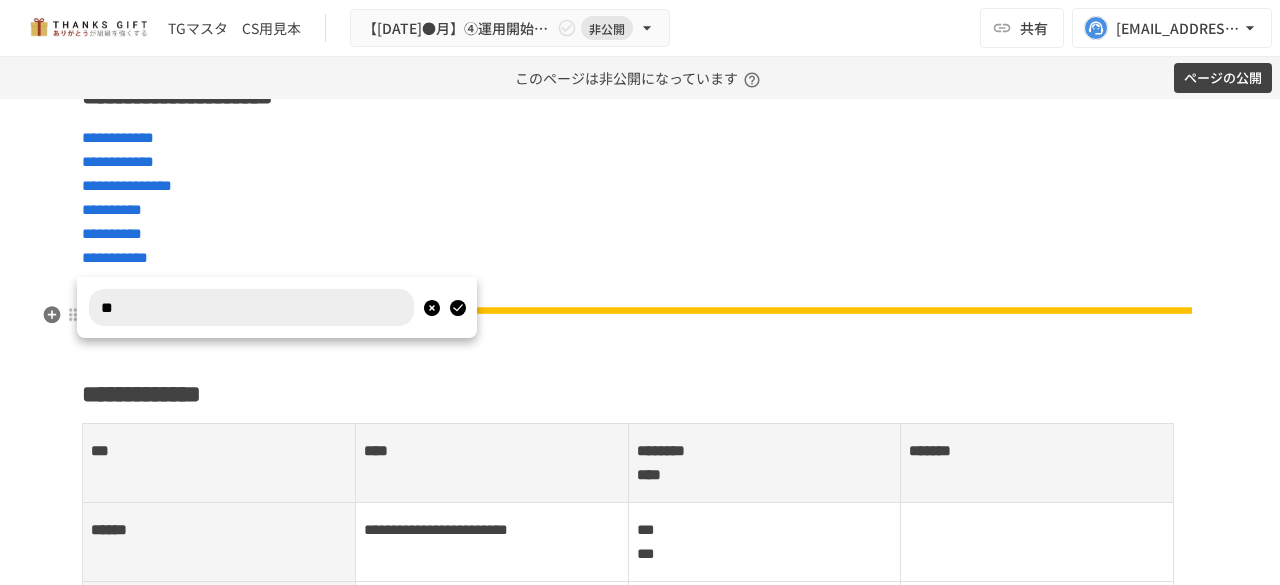type on "*" 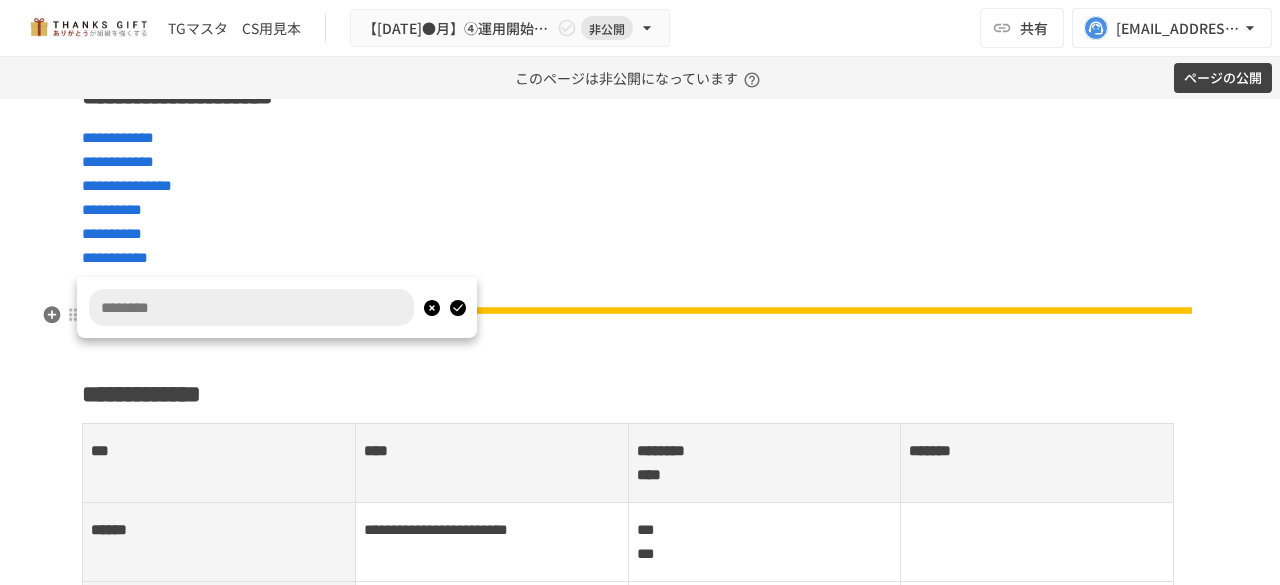 click at bounding box center (251, 307) 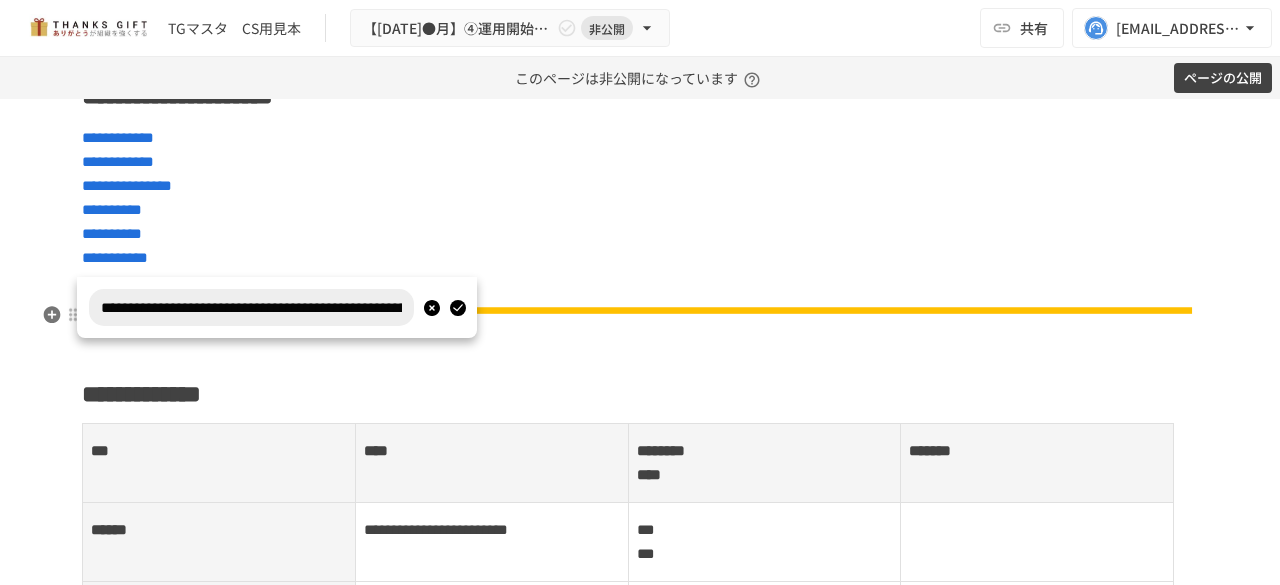scroll, scrollTop: 0, scrollLeft: 114, axis: horizontal 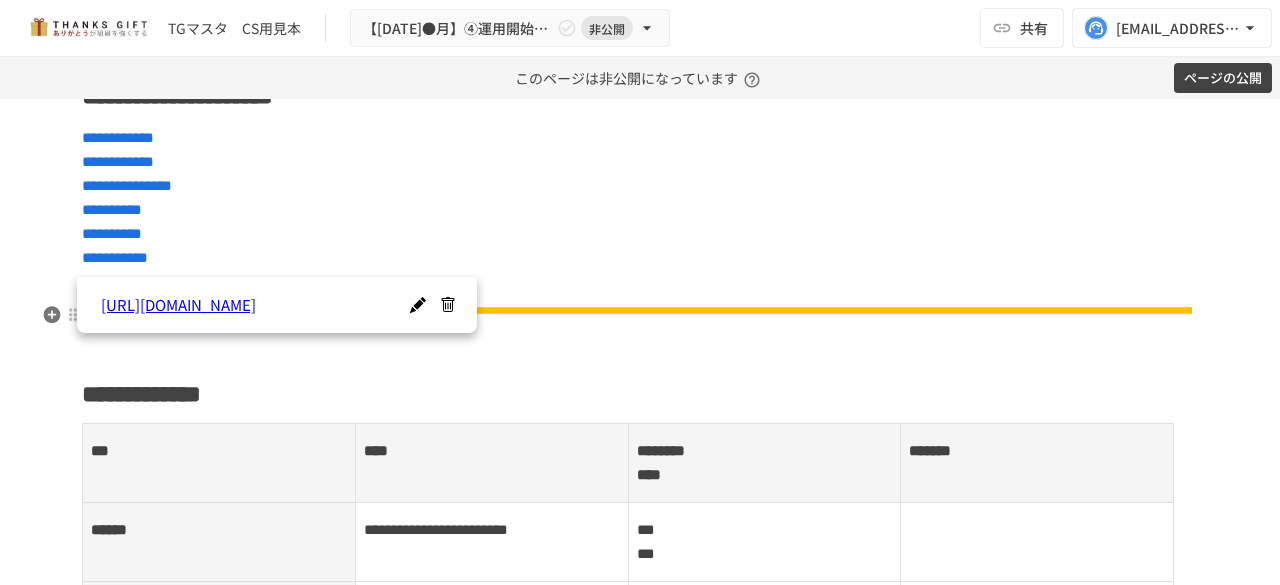 click on "https://help.take-action.co.jp/support/s/managementguide" at bounding box center (260, 305) 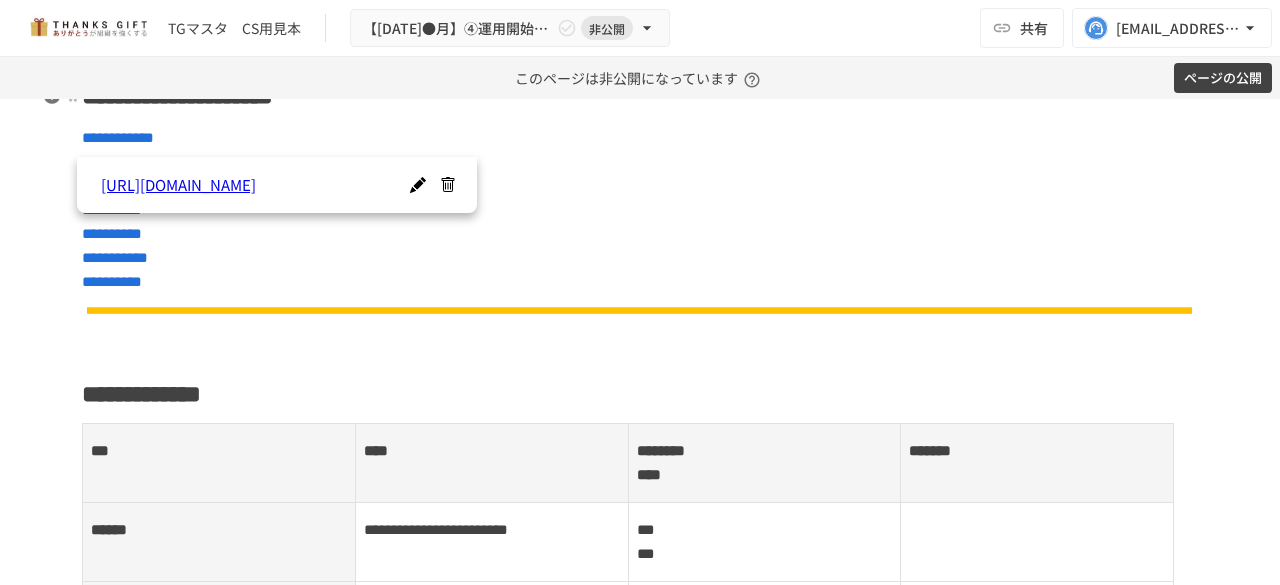 click on "**********" at bounding box center (640, 4943) 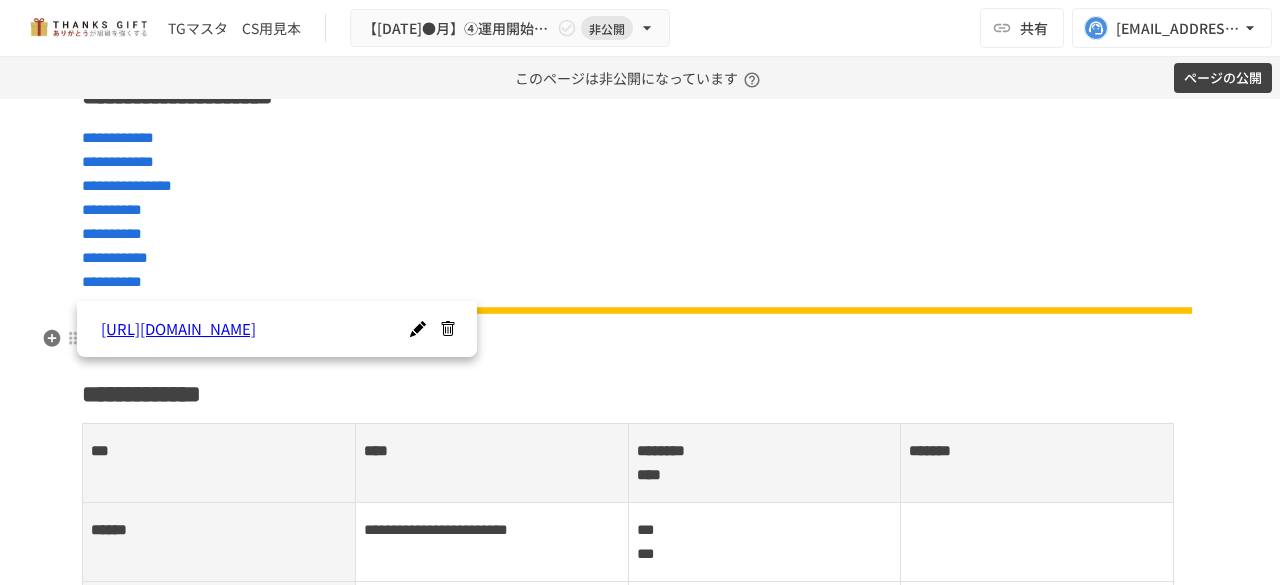 click at bounding box center (417, 329) 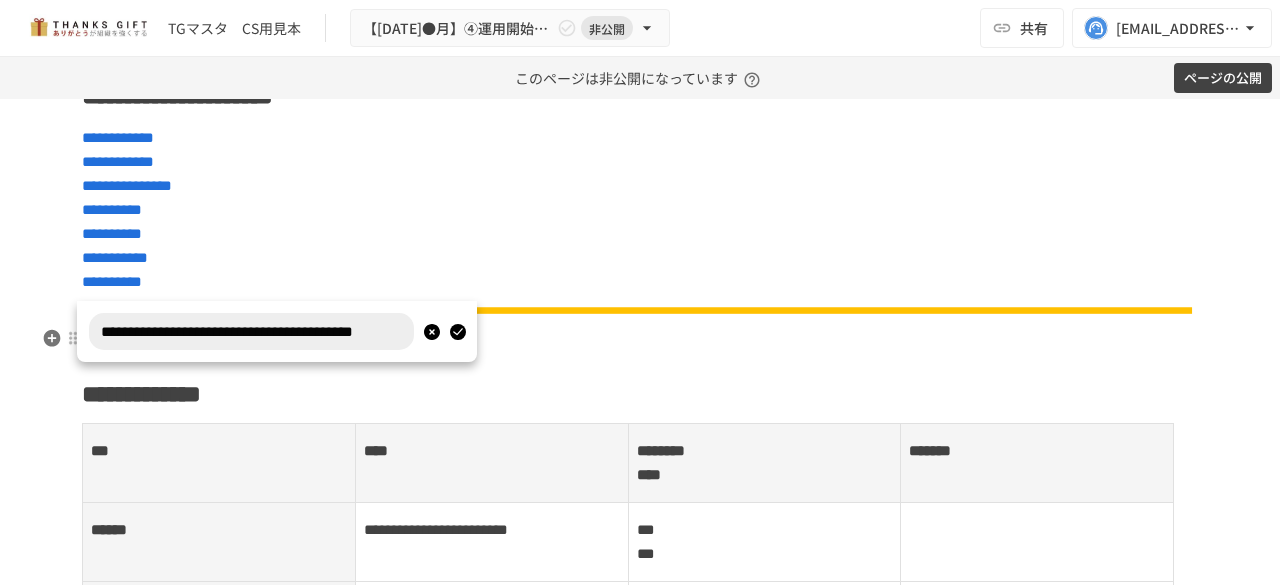 scroll, scrollTop: 0, scrollLeft: 0, axis: both 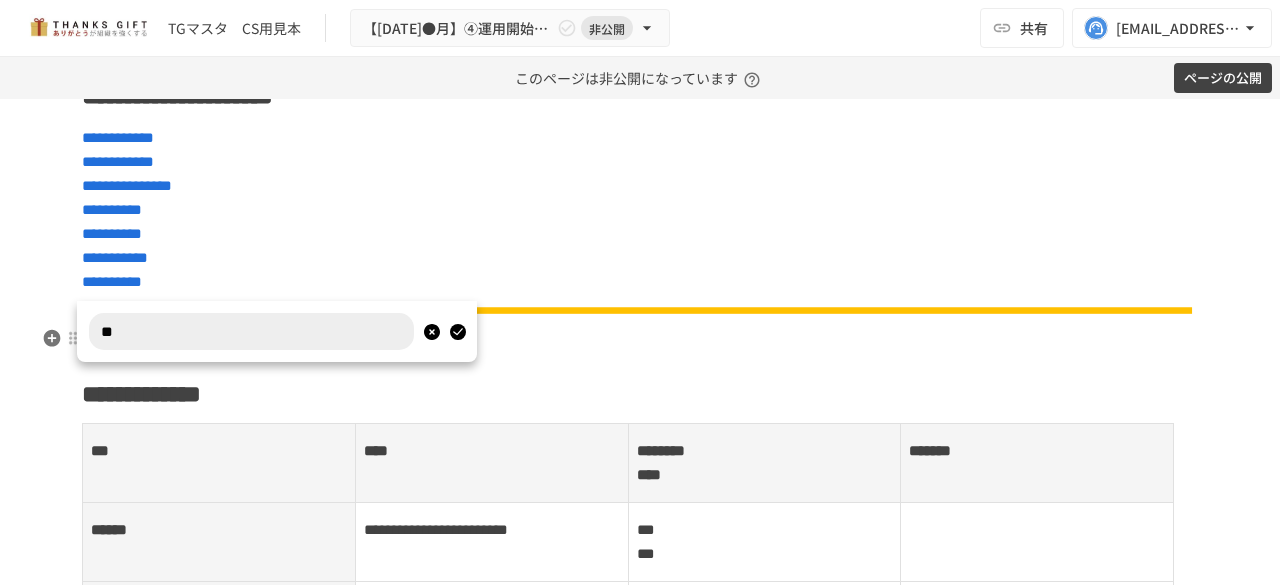 type on "*" 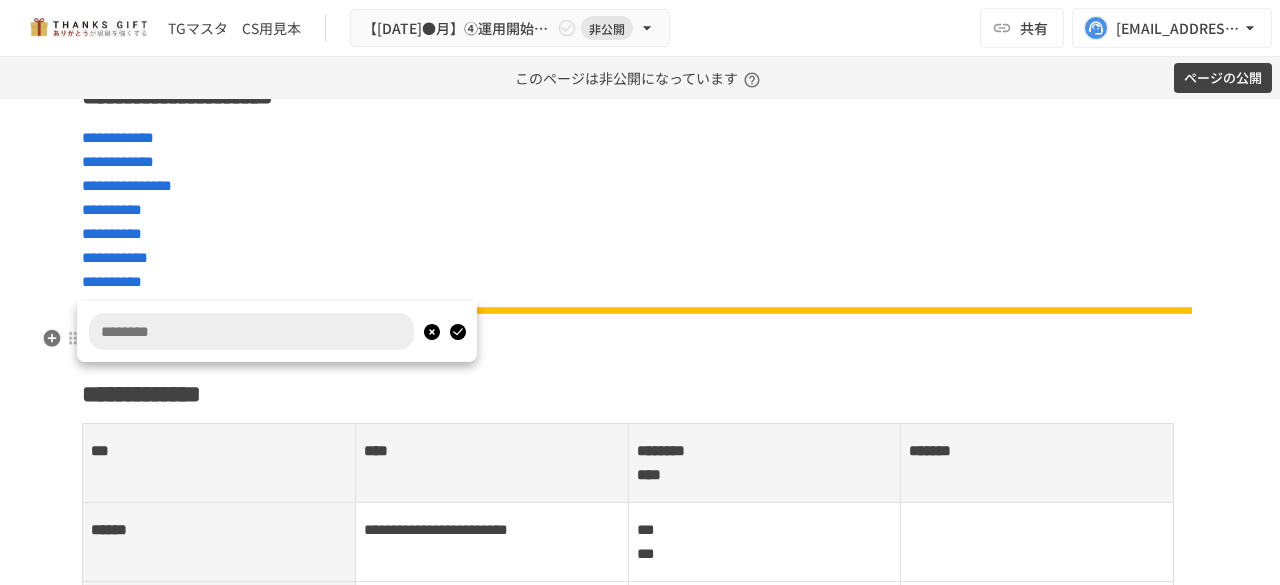 click at bounding box center [251, 331] 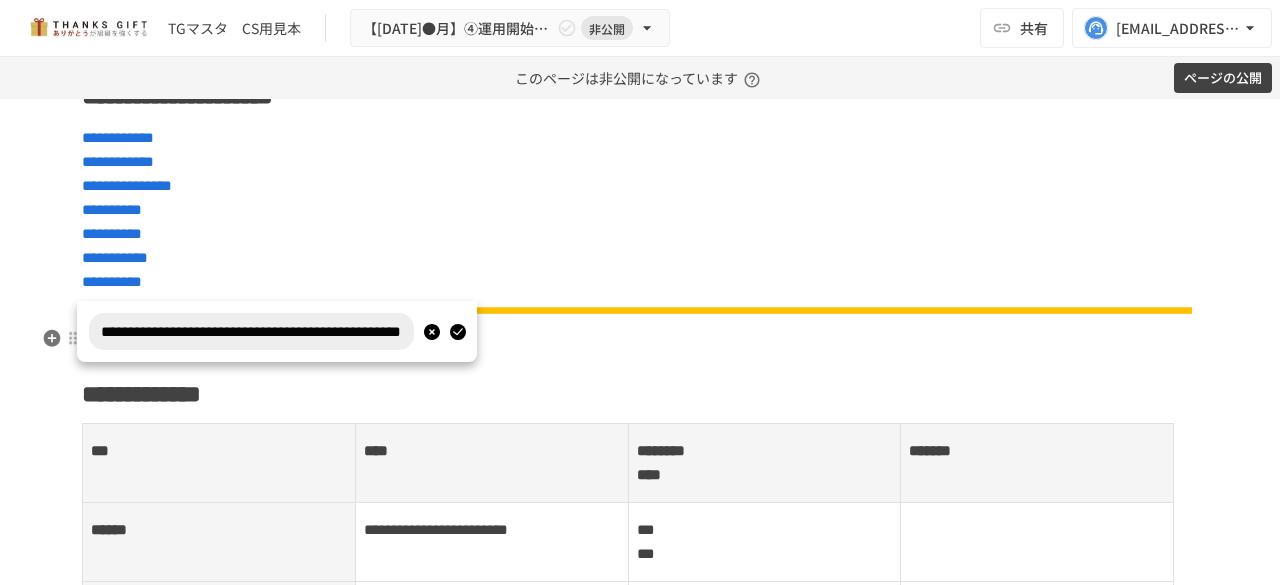 scroll, scrollTop: 0, scrollLeft: 51, axis: horizontal 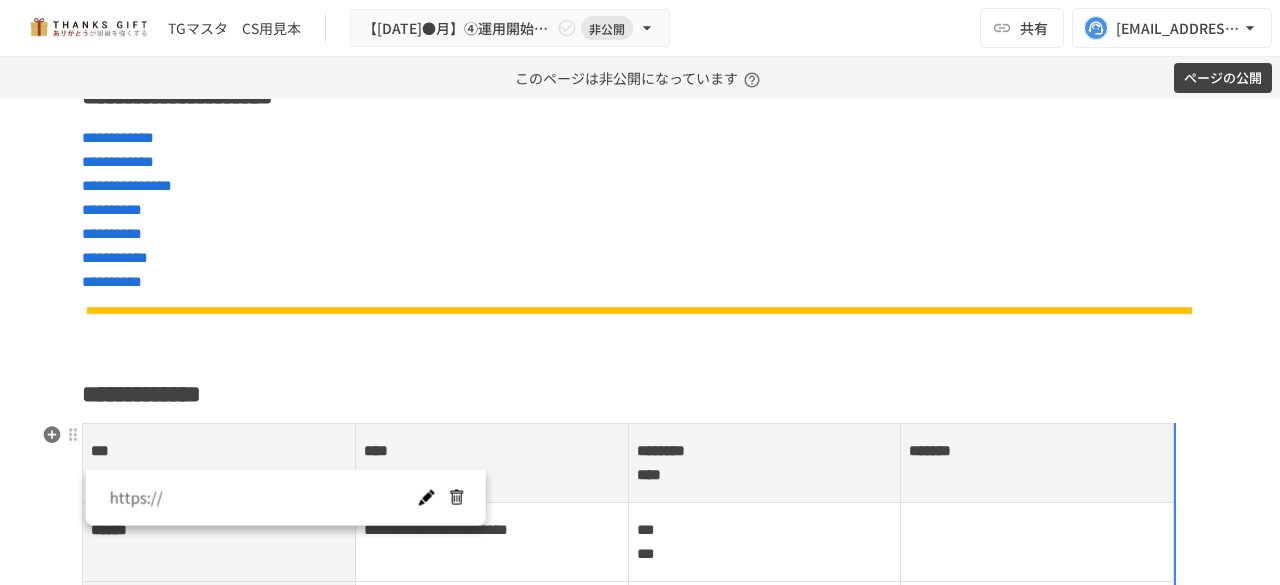 click on "***" at bounding box center [219, 462] 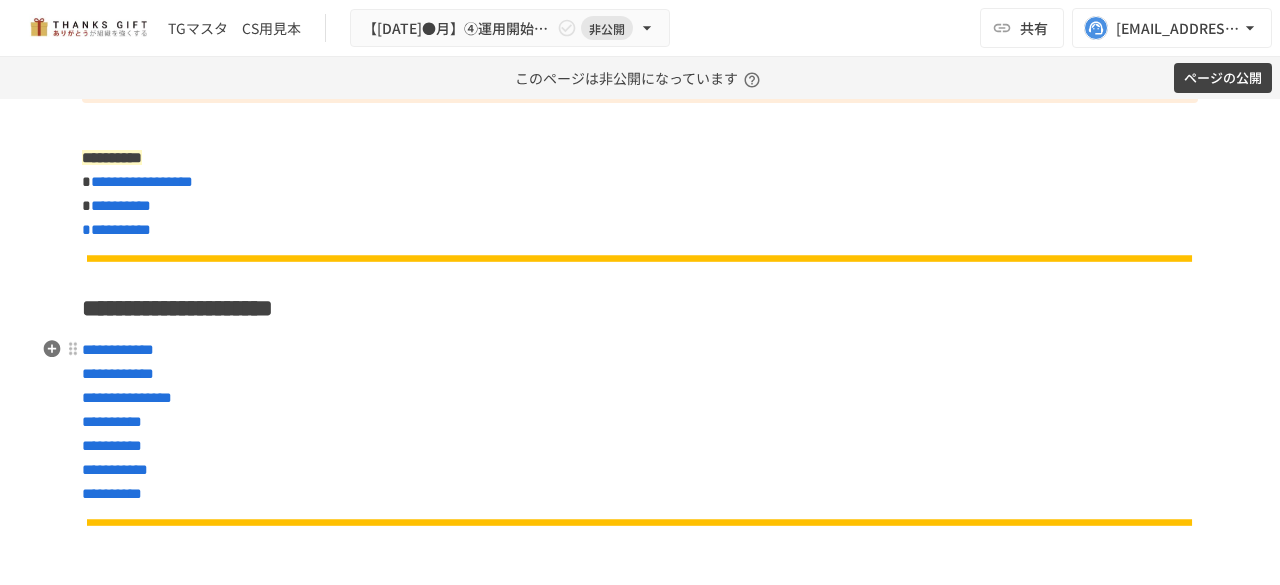 scroll, scrollTop: 570, scrollLeft: 0, axis: vertical 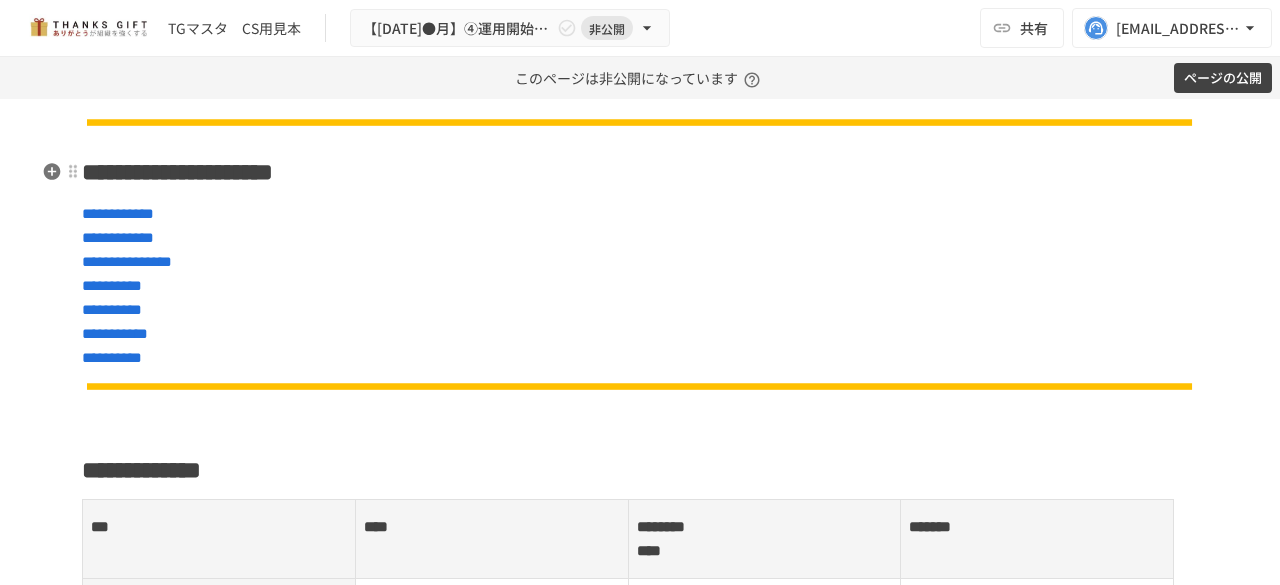 click on "**********" at bounding box center [640, 172] 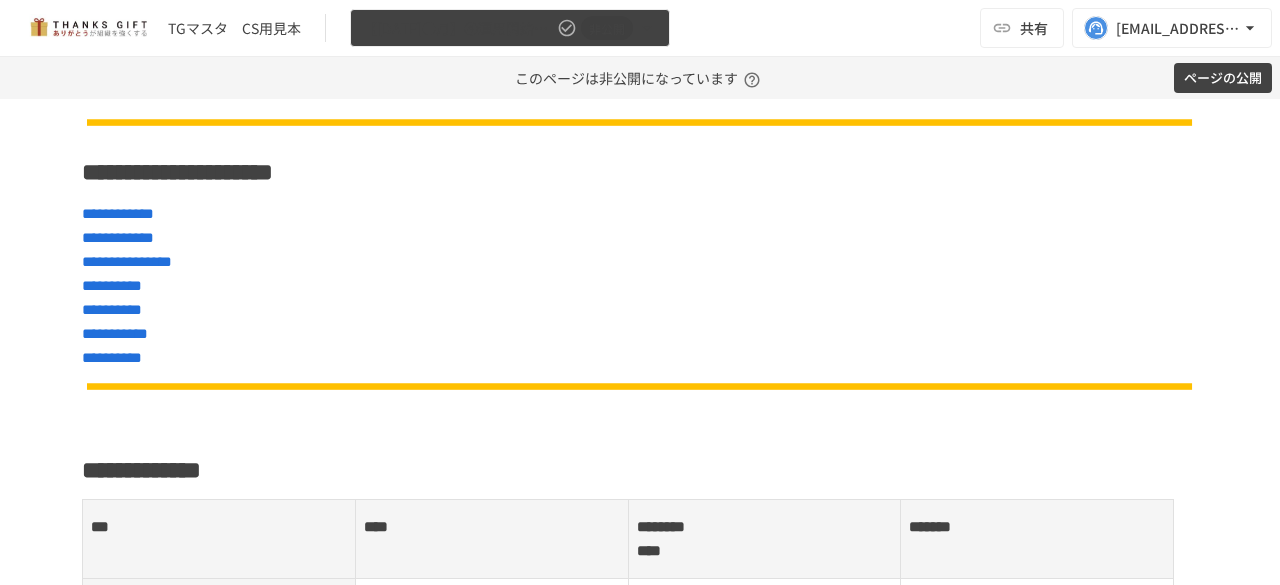 click on "非公開" at bounding box center (607, 28) 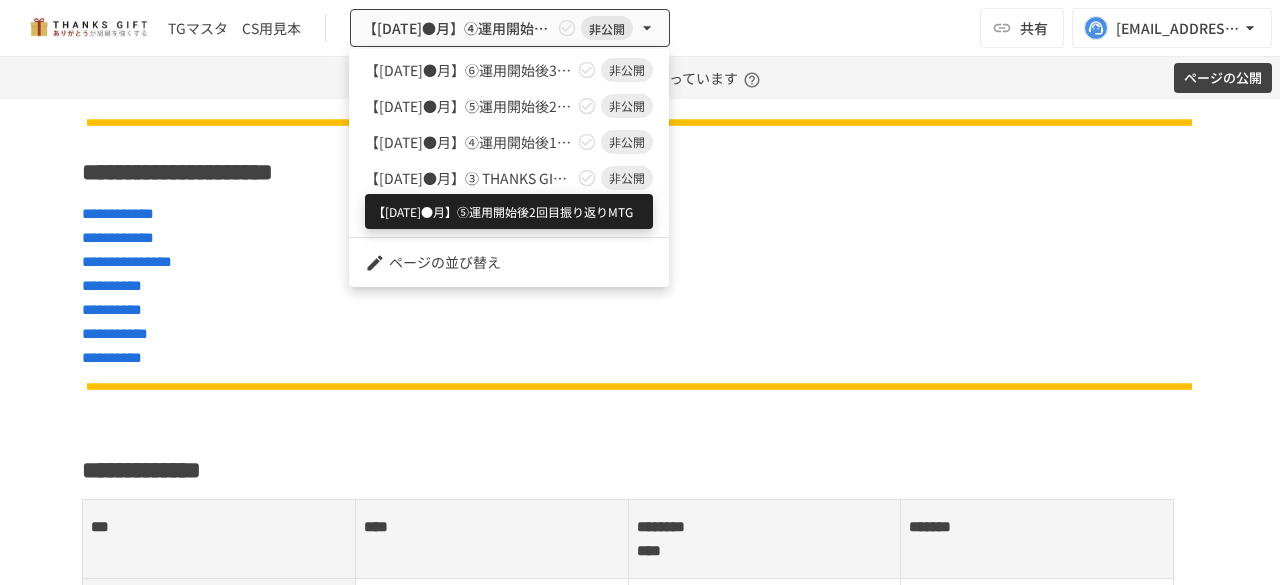 scroll, scrollTop: 142, scrollLeft: 0, axis: vertical 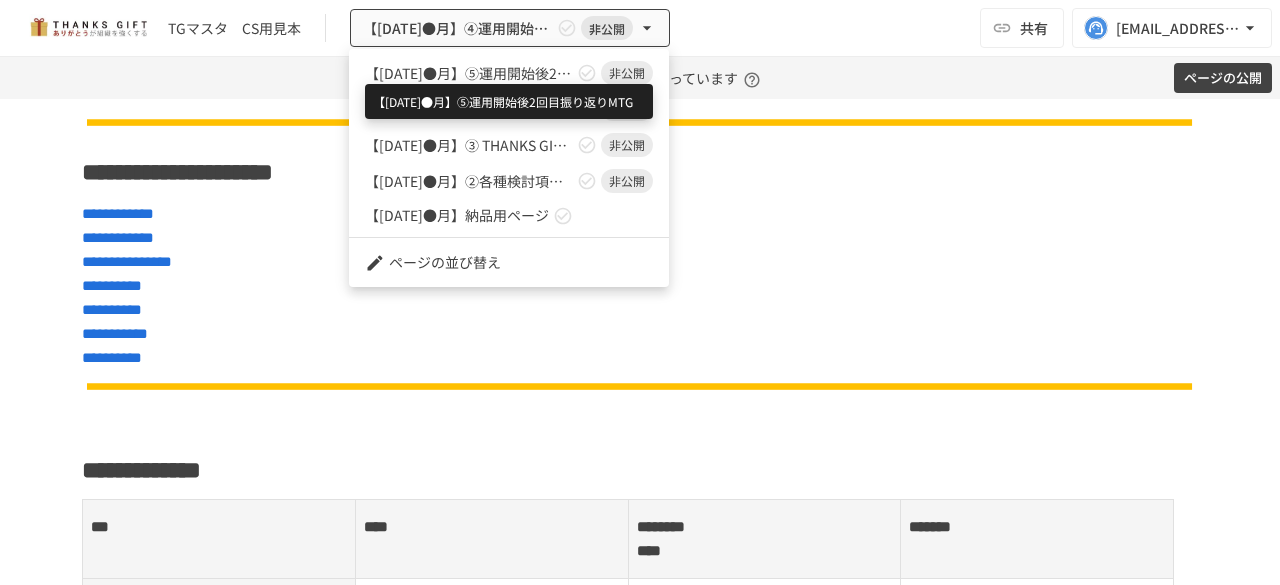 click on "【2025年●月】⑤運用開始後2回目振り返りMTG" at bounding box center (469, 73) 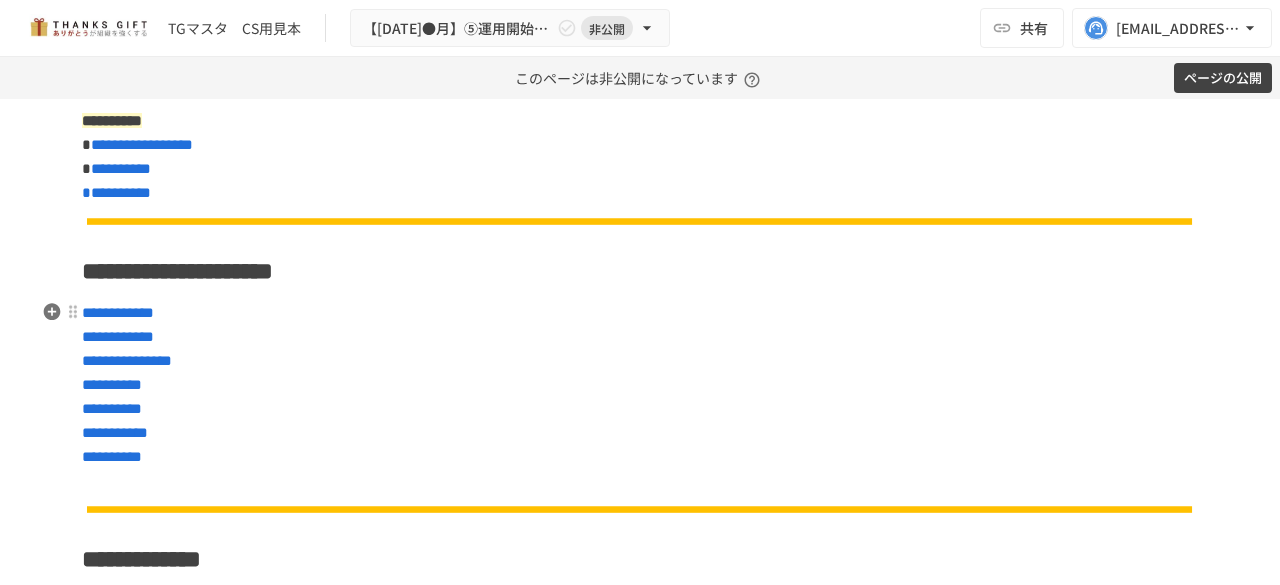 scroll, scrollTop: 498, scrollLeft: 0, axis: vertical 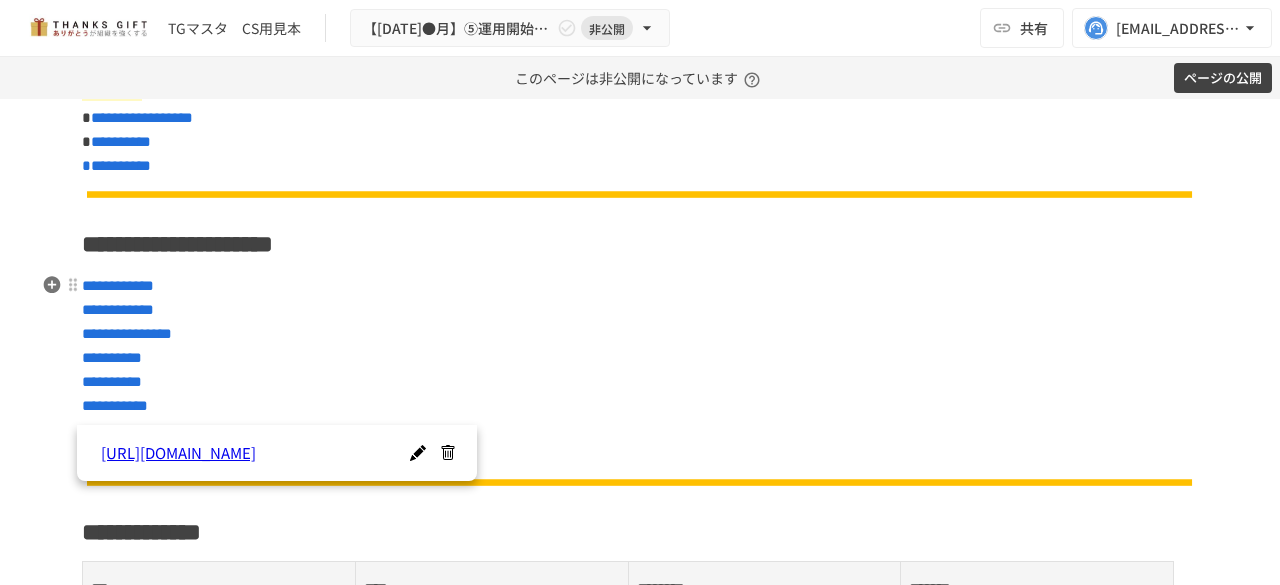 click on "**********" at bounding box center [640, 370] 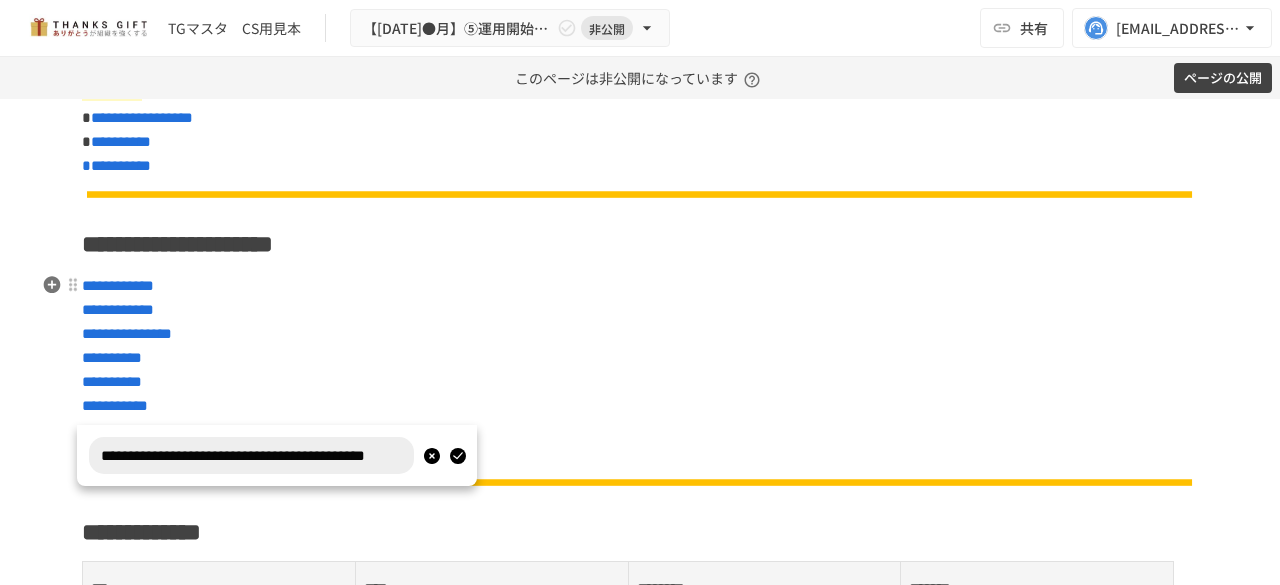 scroll, scrollTop: 0, scrollLeft: 0, axis: both 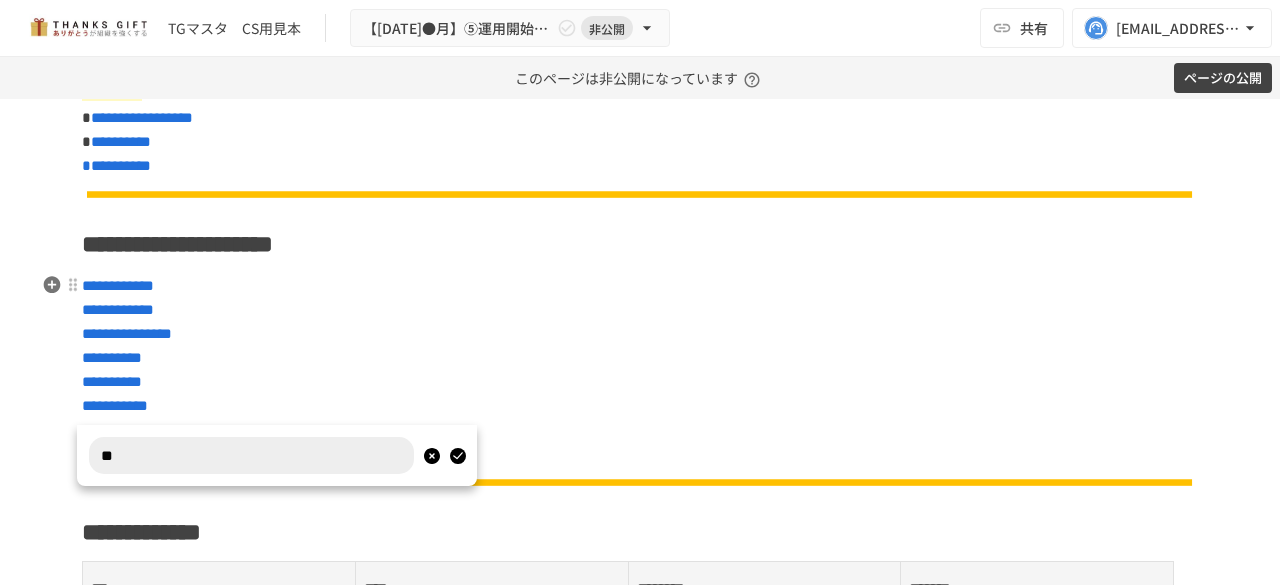type on "*" 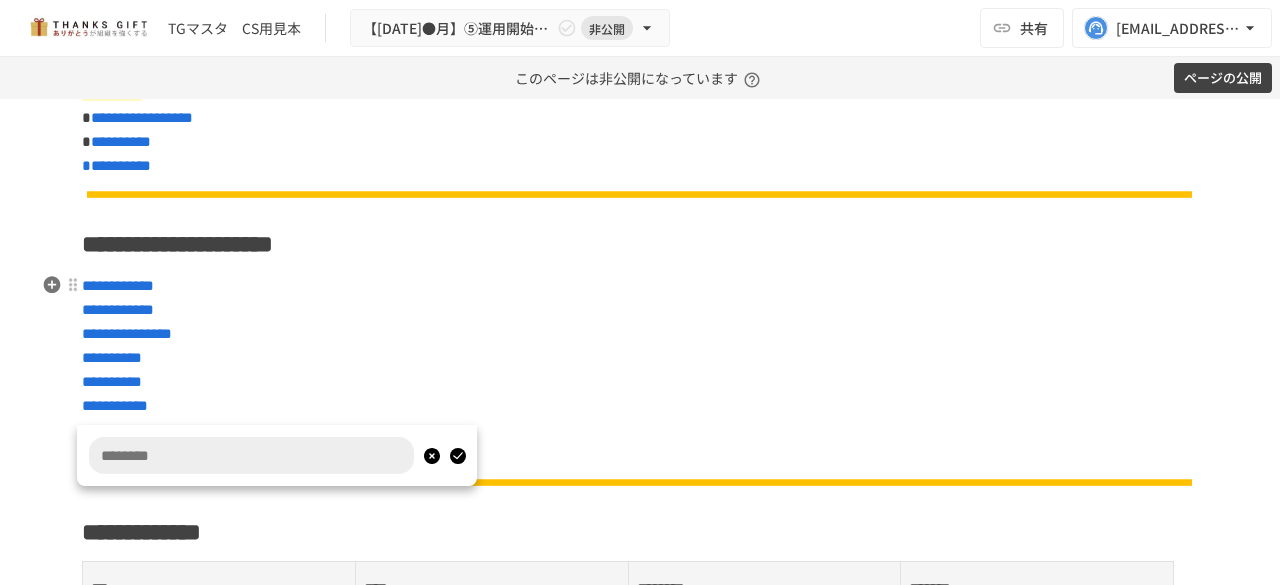 click at bounding box center [251, 455] 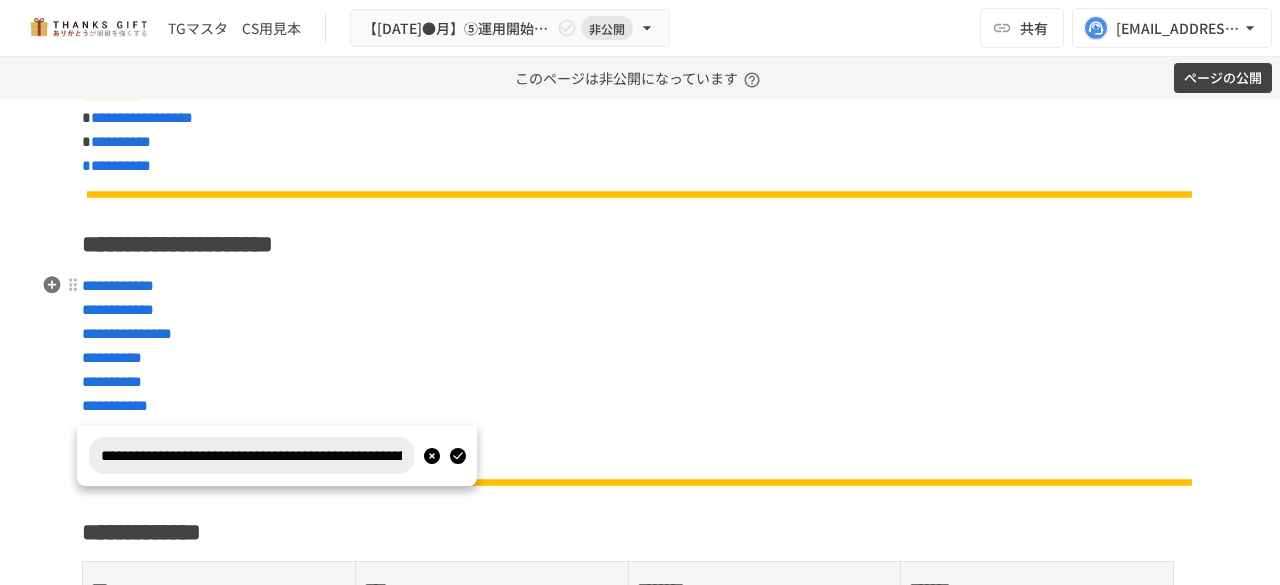 scroll, scrollTop: 0, scrollLeft: 114, axis: horizontal 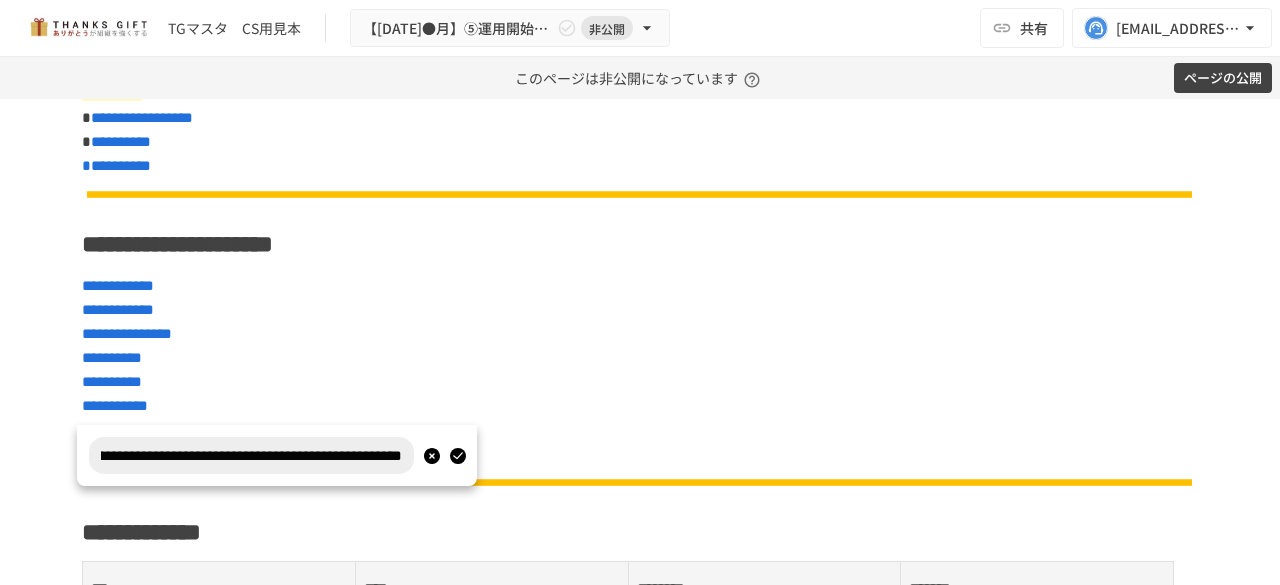 type on "**********" 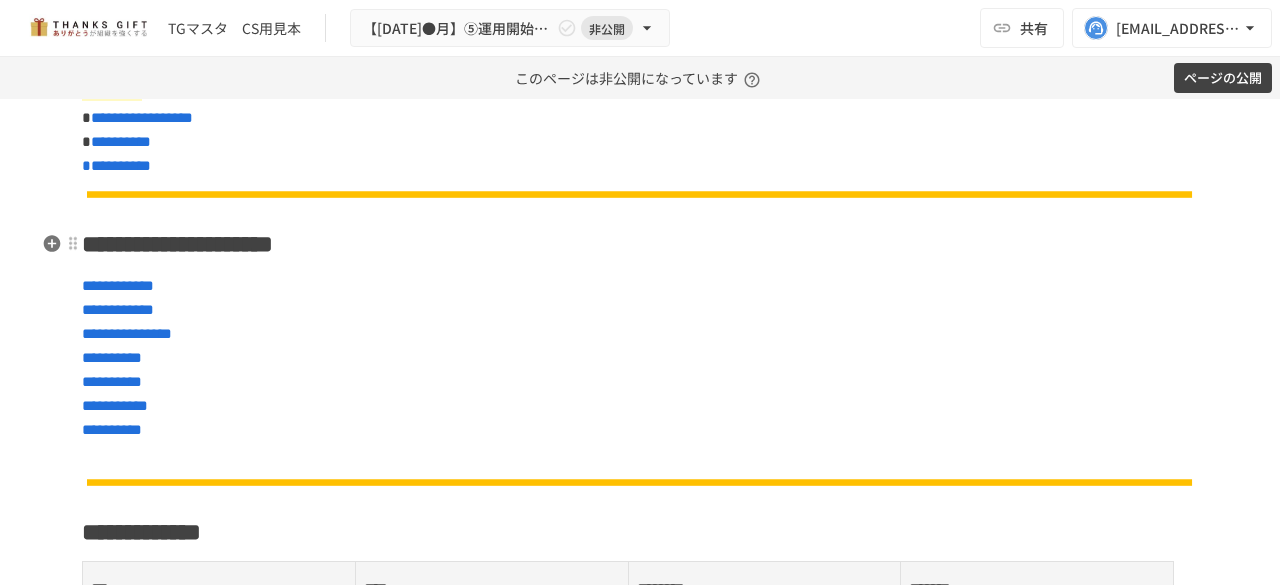 click on "**********" at bounding box center [177, 244] 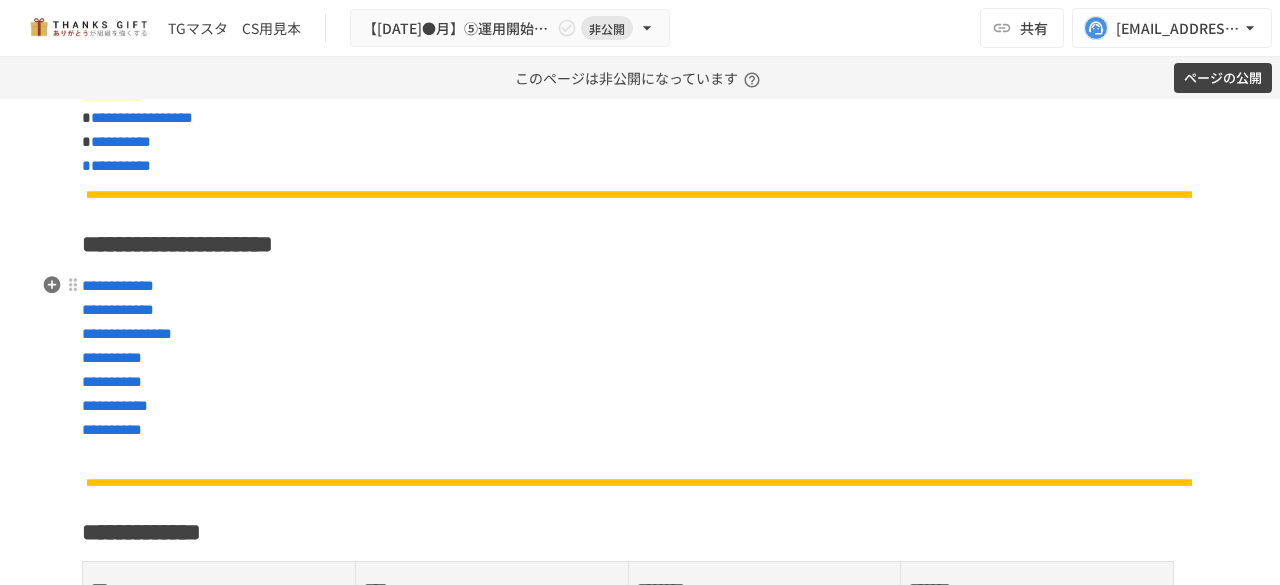 click on "**********" at bounding box center (640, 370) 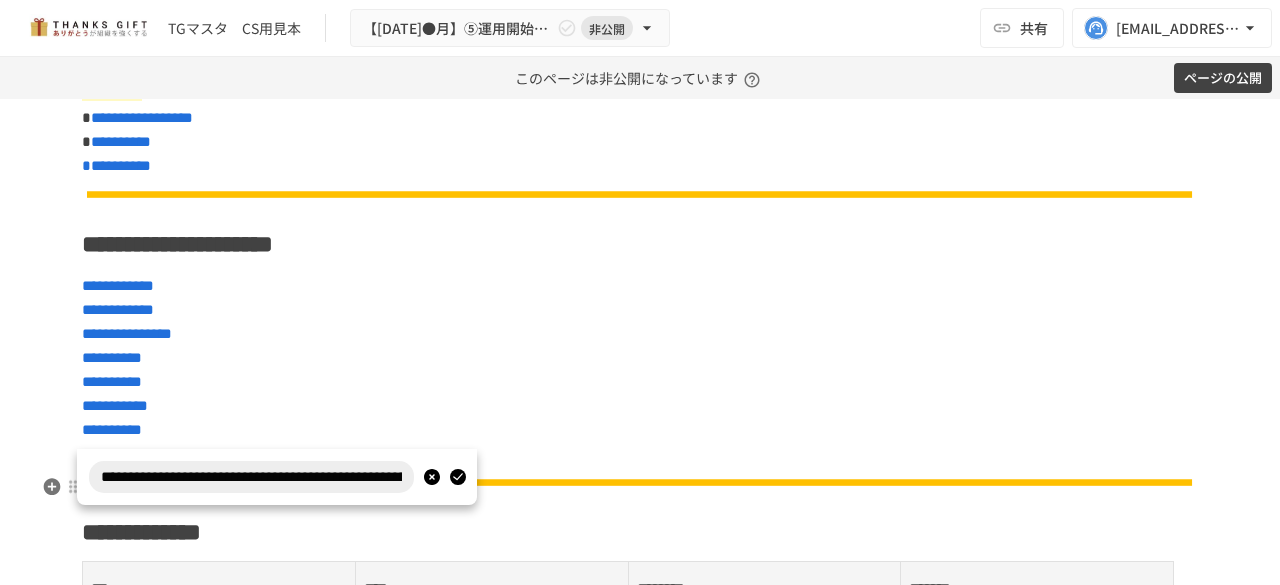 click on "**********" at bounding box center [251, 477] 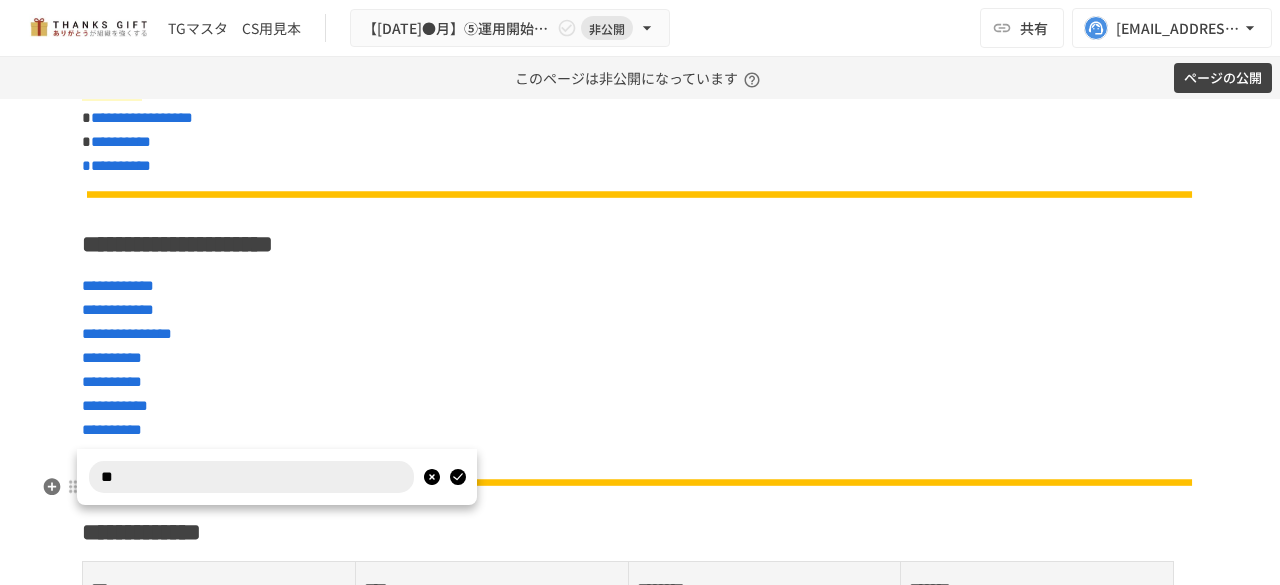 type on "*" 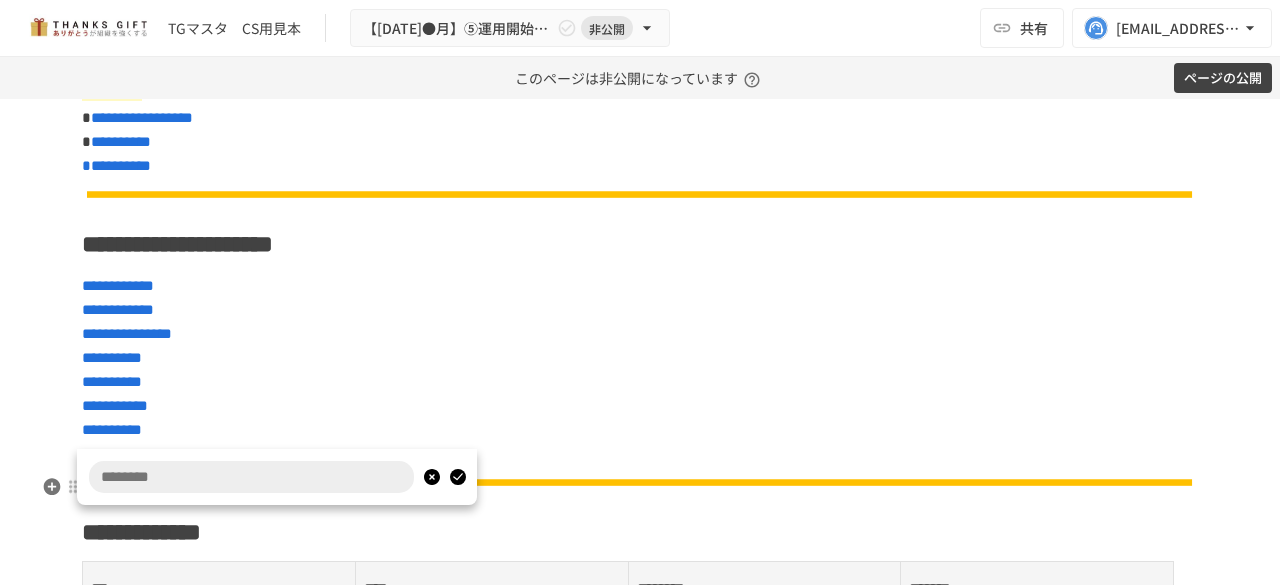 paste on "**********" 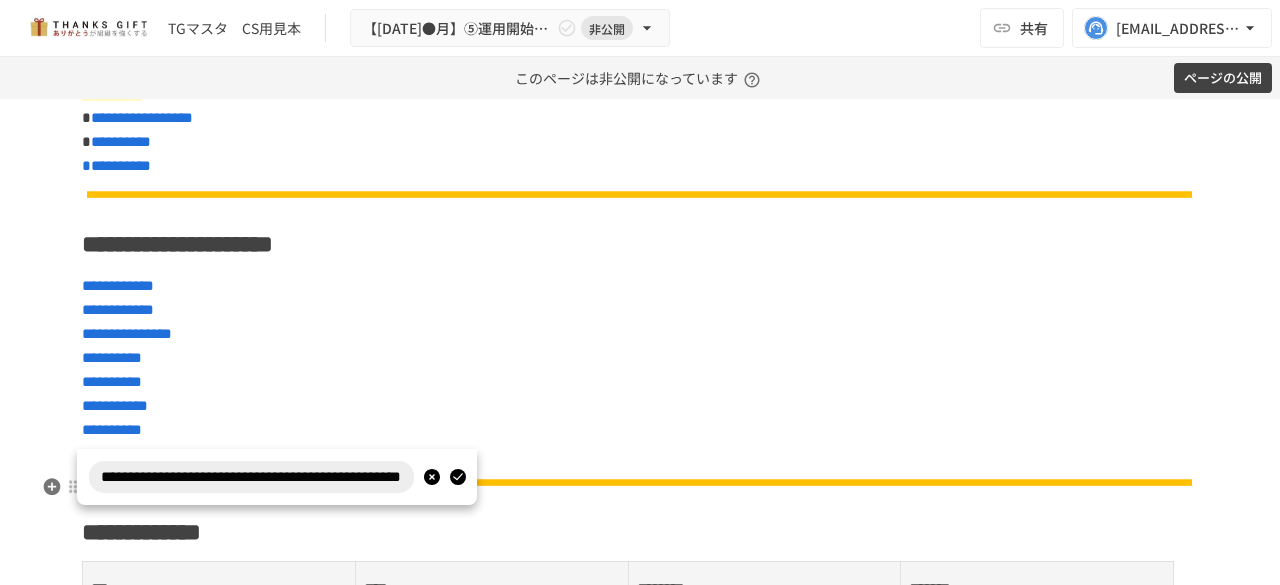 scroll, scrollTop: 0, scrollLeft: 51, axis: horizontal 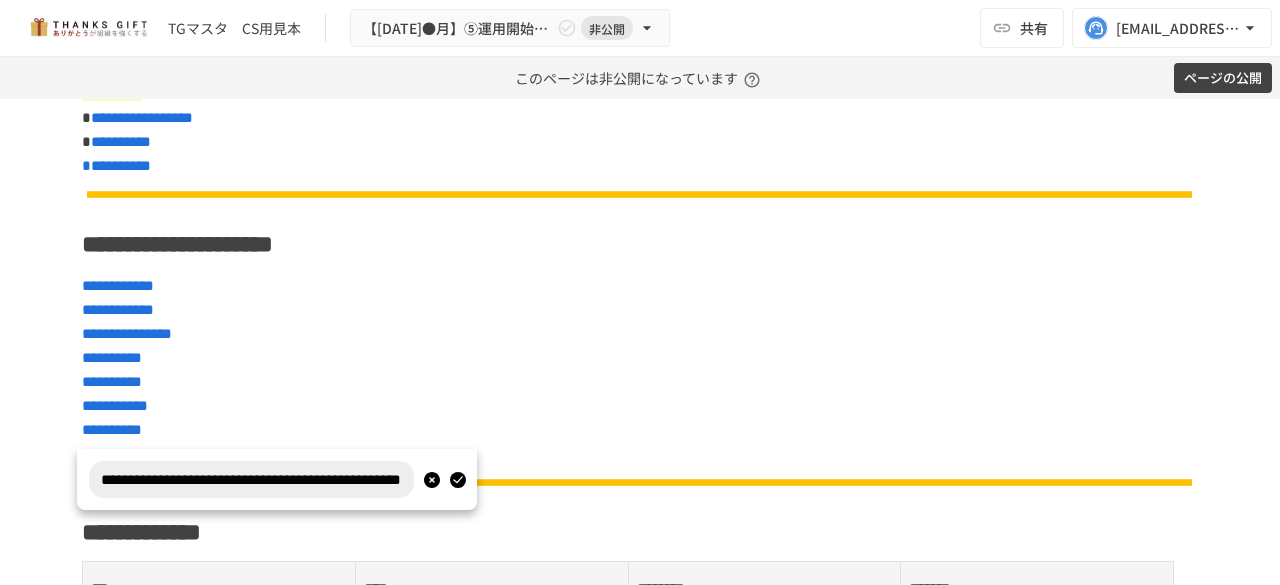 type on "**********" 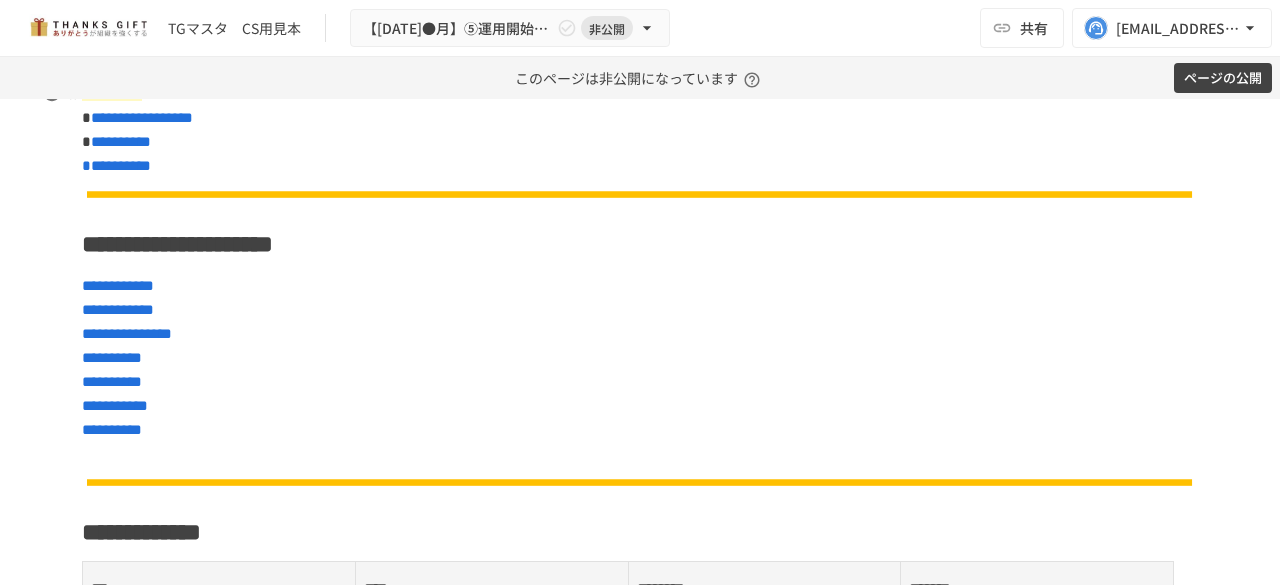 click on "**********" at bounding box center (640, 4895) 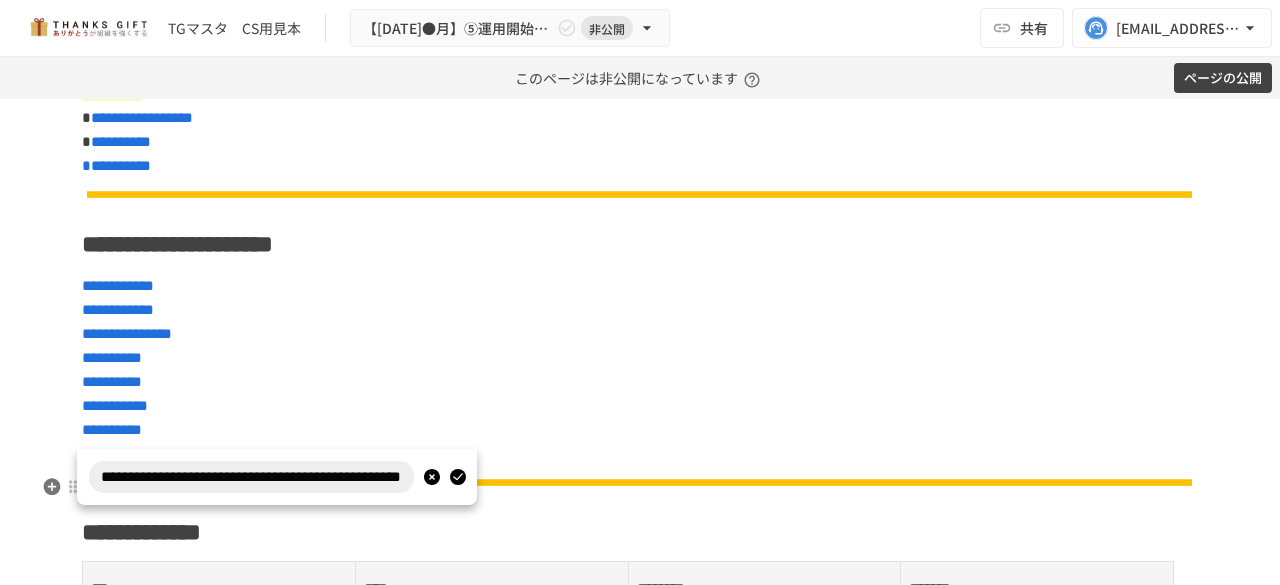 click on "**********" at bounding box center [251, 477] 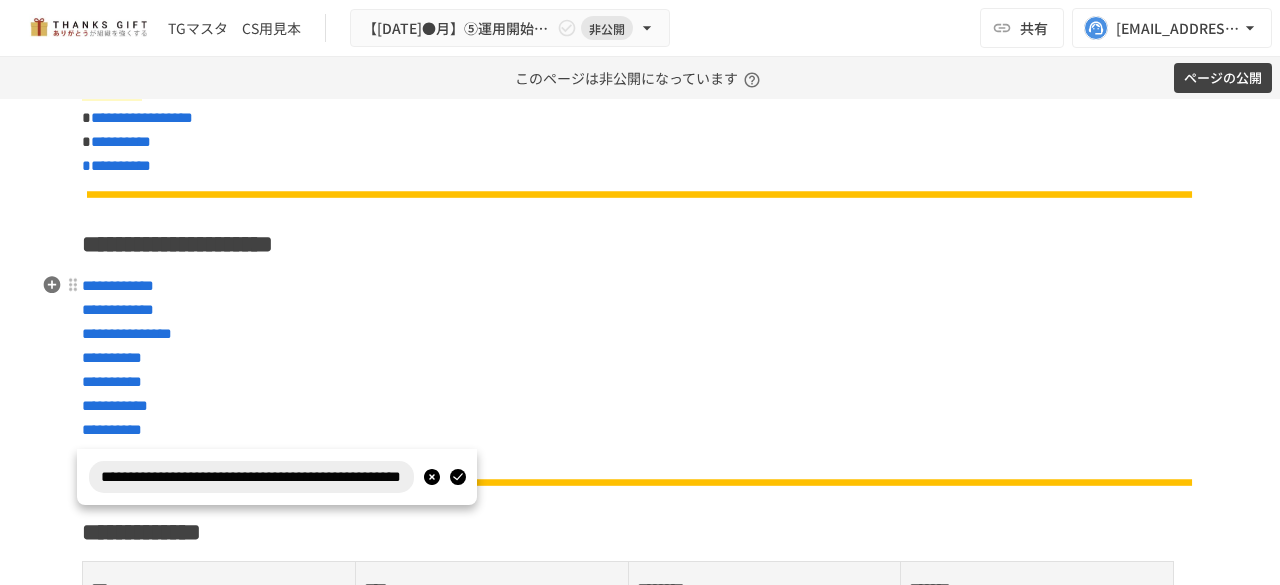 drag, startPoint x: 382, startPoint y: 486, endPoint x: 54, endPoint y: 461, distance: 328.95135 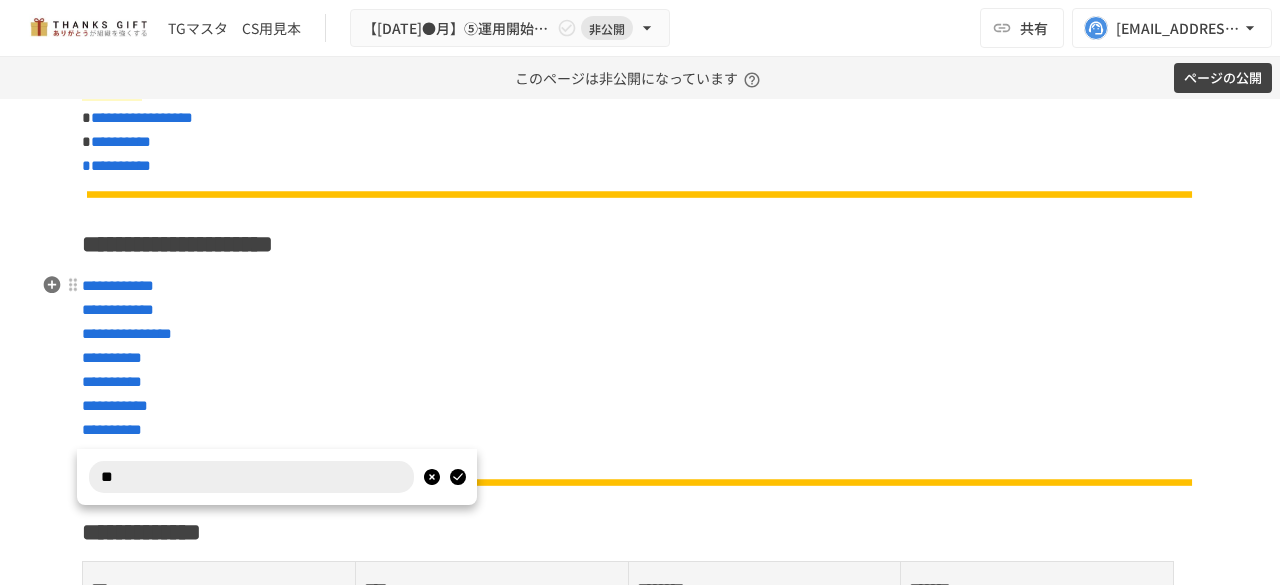 type on "*" 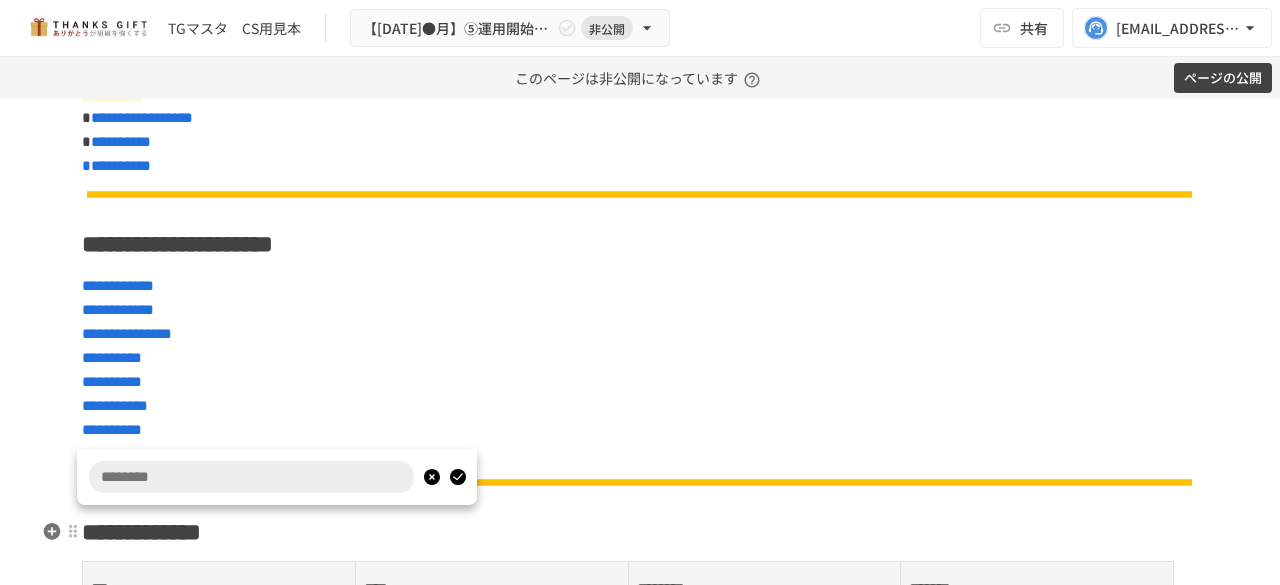 click at bounding box center [277, 477] 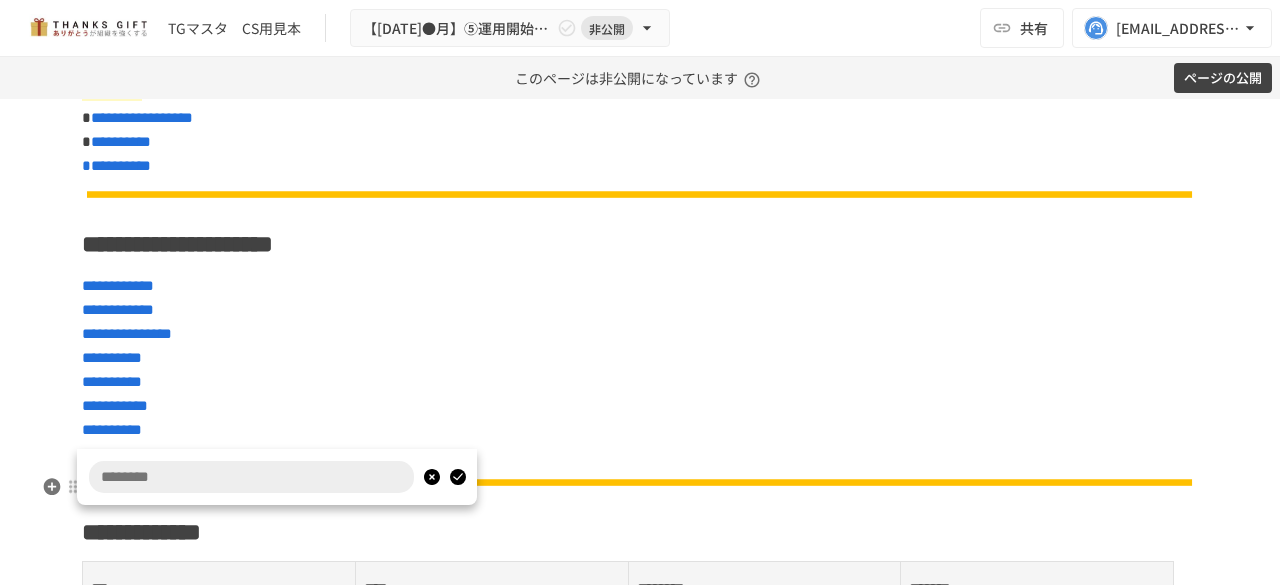 click at bounding box center [251, 477] 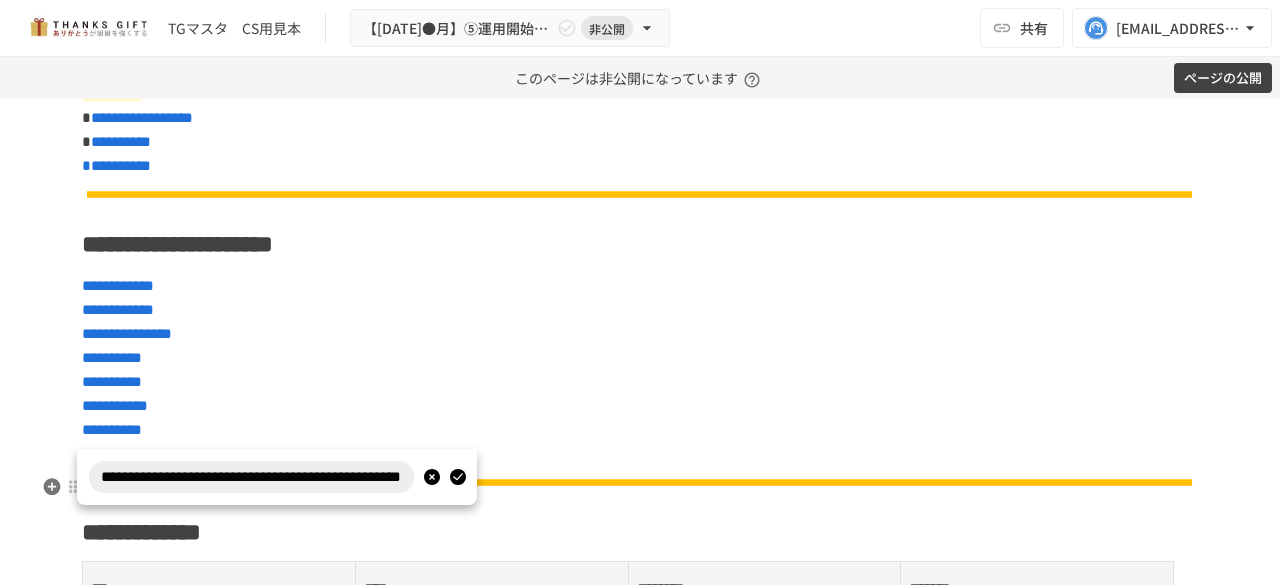 scroll, scrollTop: 0, scrollLeft: 51, axis: horizontal 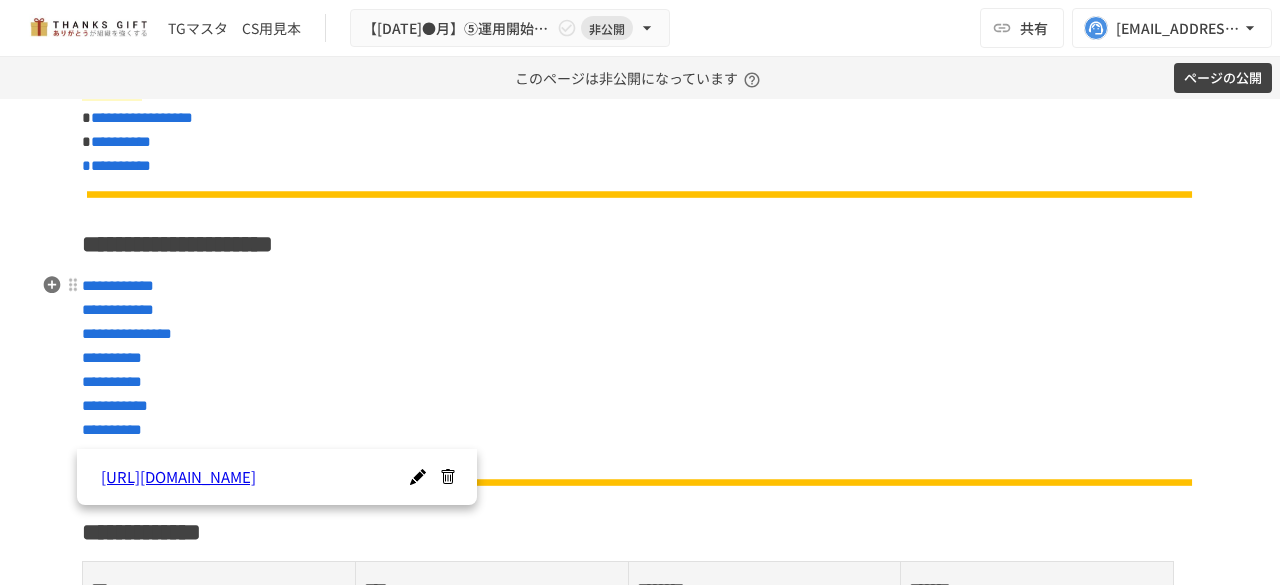 click on "https://help.take-action.co.jp/support/s/userguide" at bounding box center [260, 477] 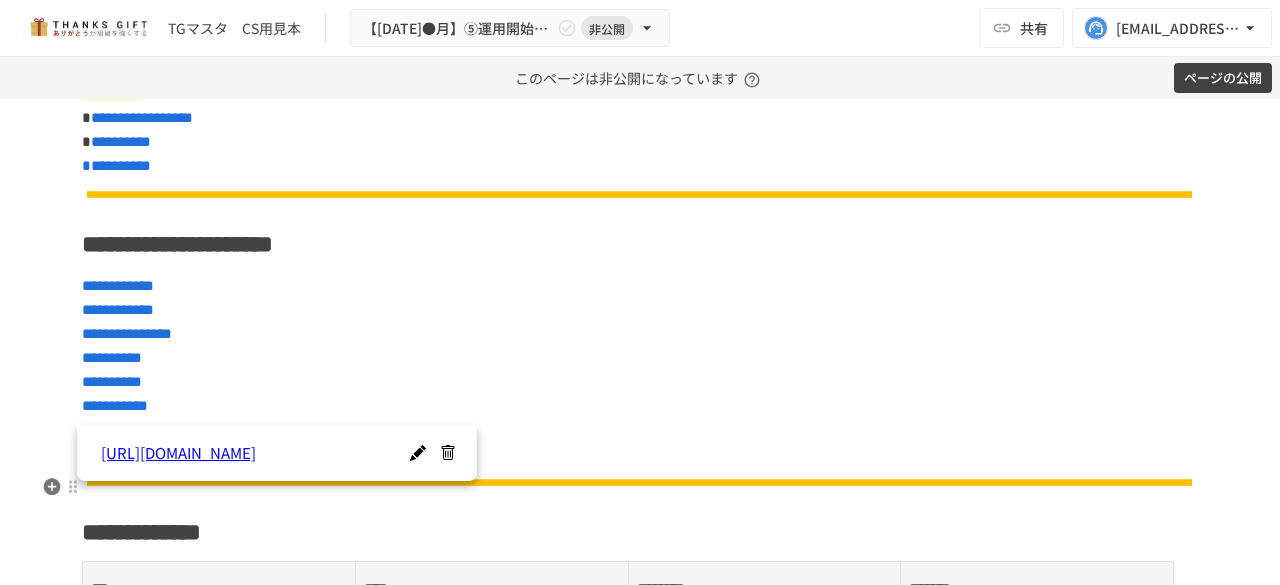 click at bounding box center [417, 453] 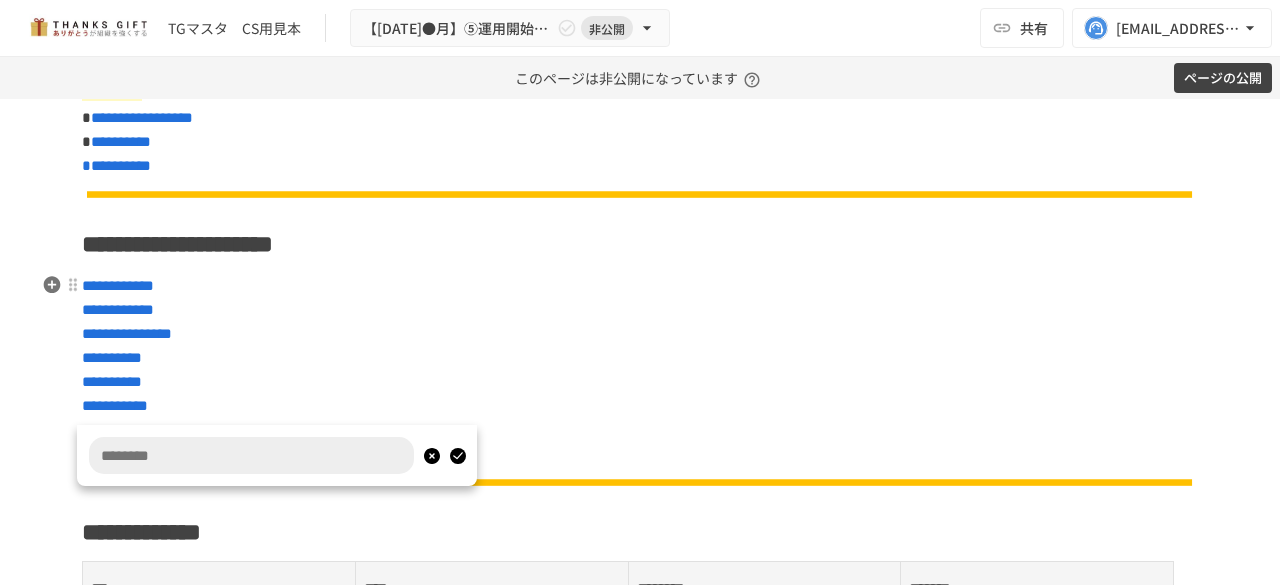 scroll, scrollTop: 0, scrollLeft: 0, axis: both 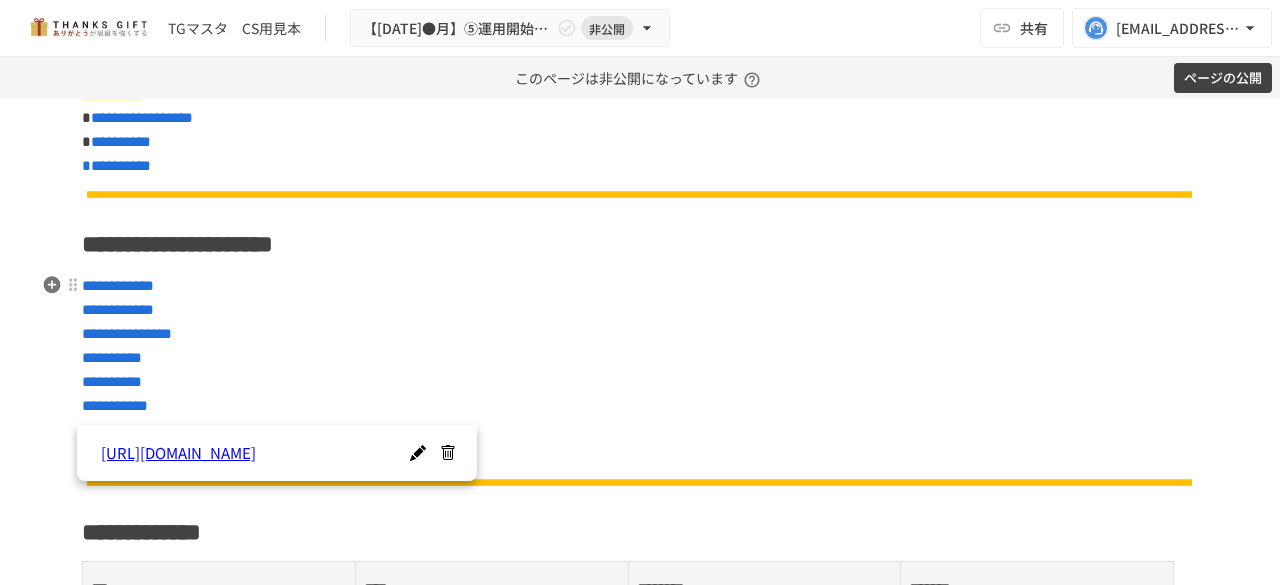 click on "https://help.take-action.co.jp/support/s/managementguide" at bounding box center [260, 453] 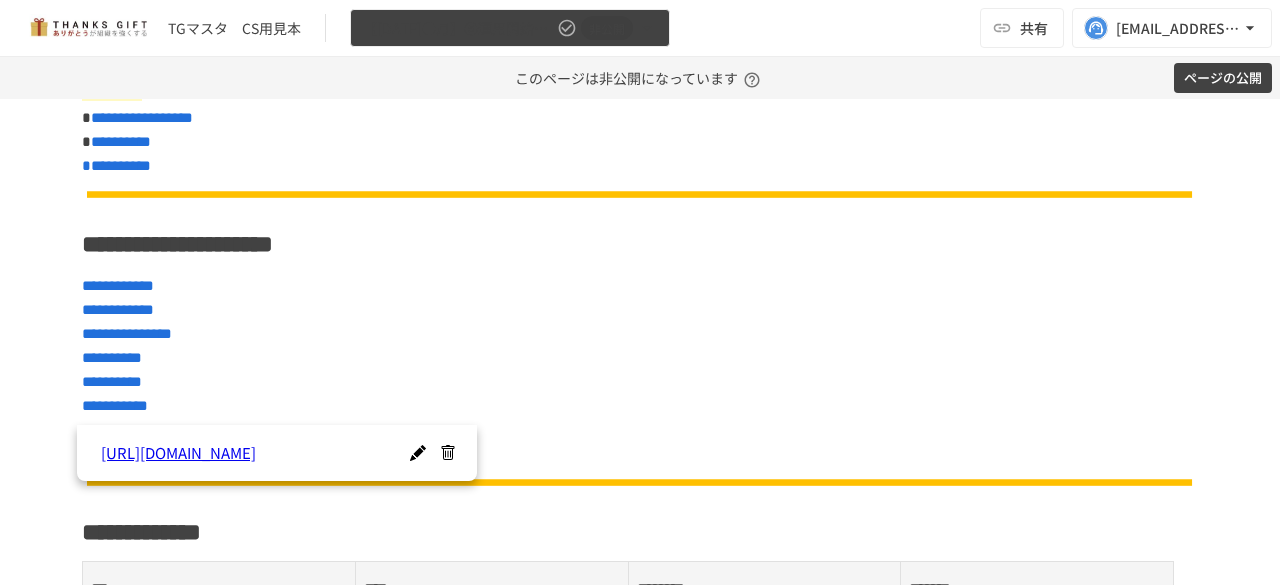 click 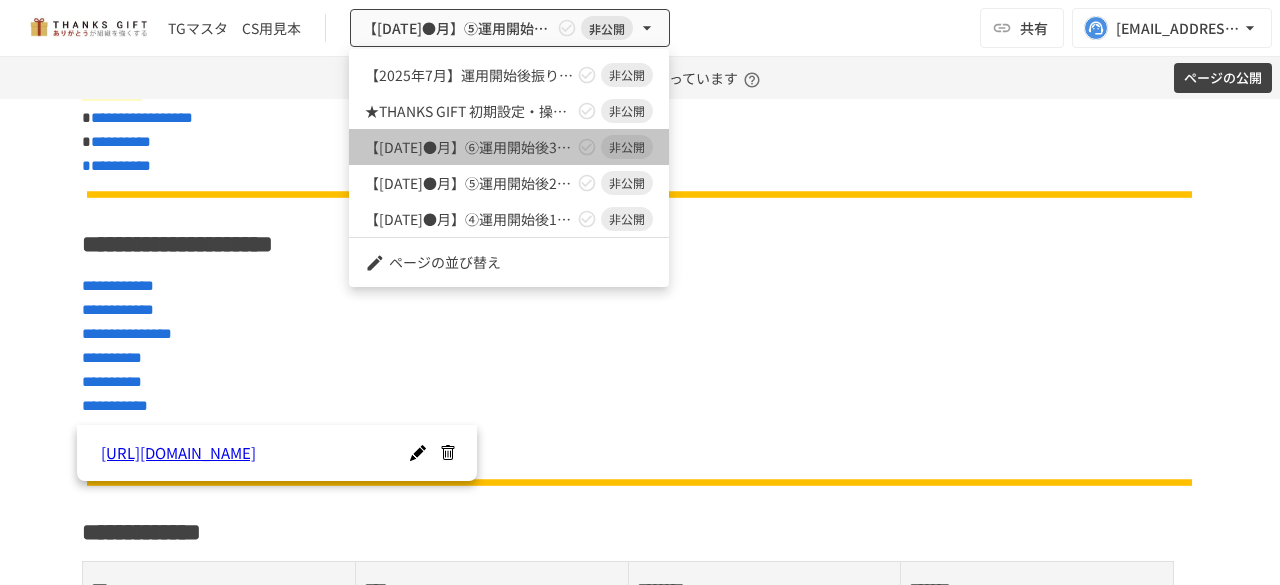 click on "【2025年●月】⑥運用開始後3回目振り返りMTG 非公開" at bounding box center [509, 147] 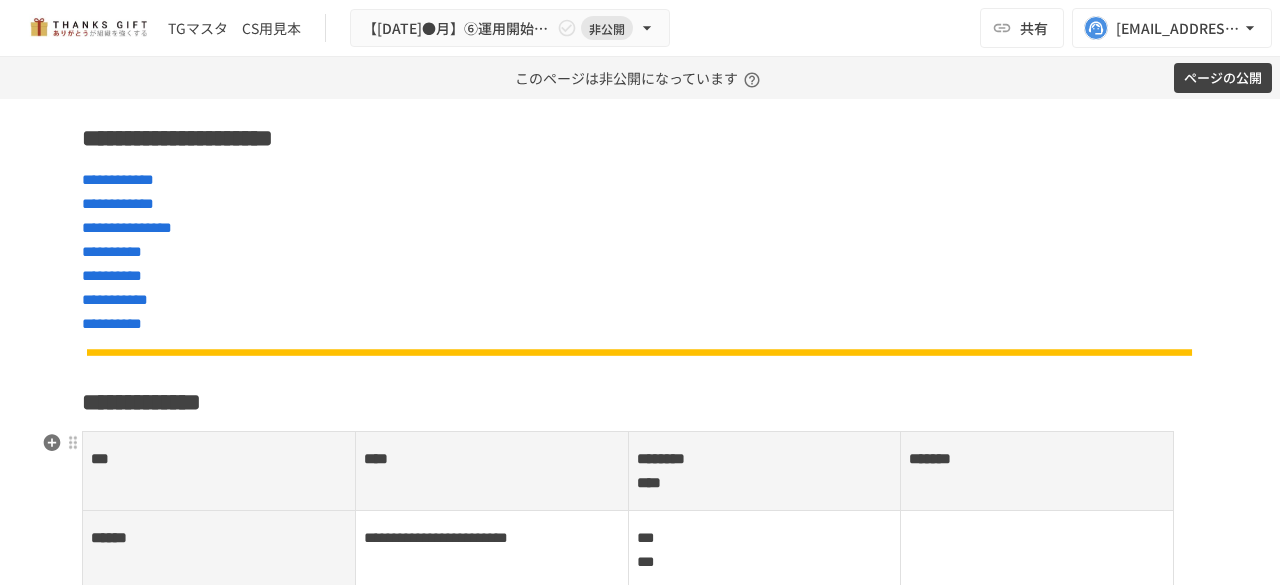 scroll, scrollTop: 636, scrollLeft: 0, axis: vertical 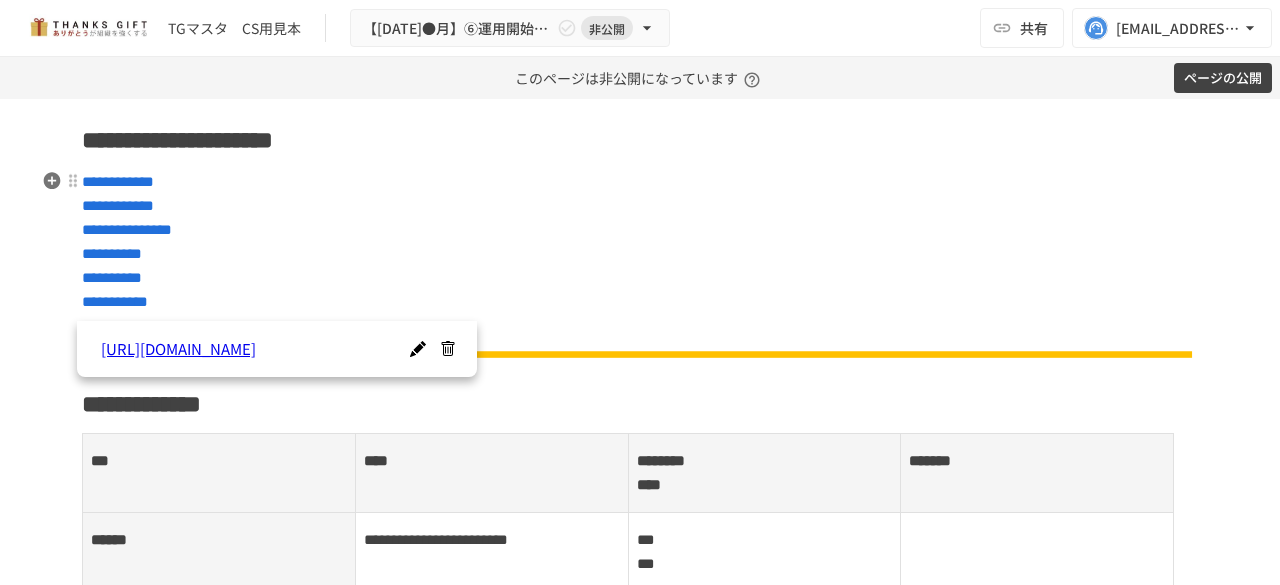 click on "**********" at bounding box center [640, 254] 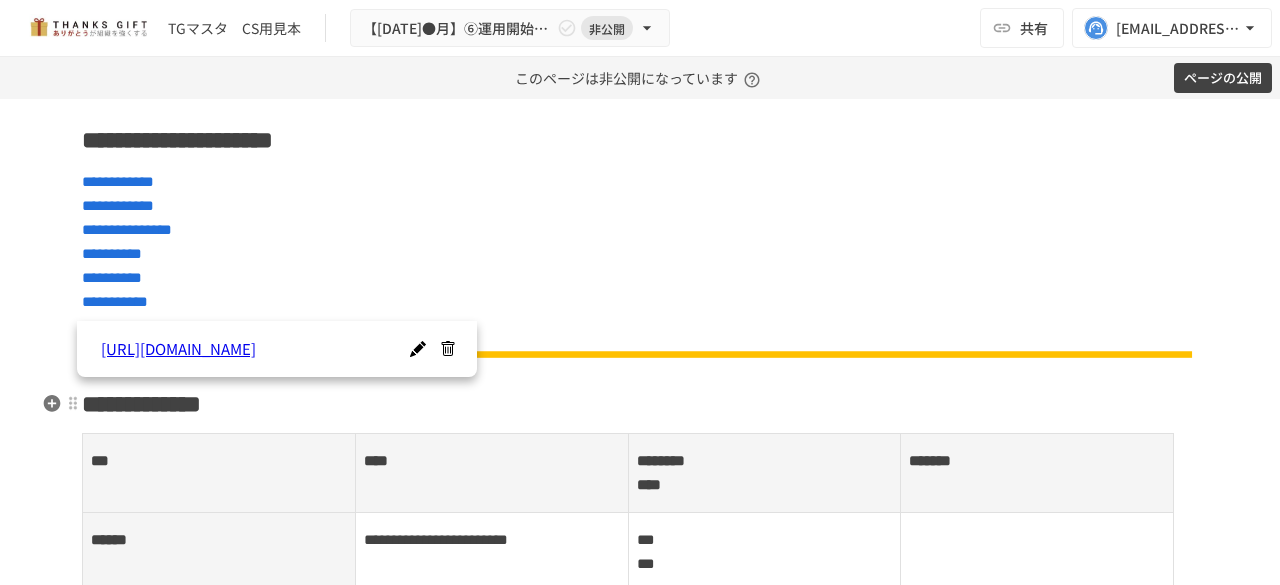 click at bounding box center [417, 349] 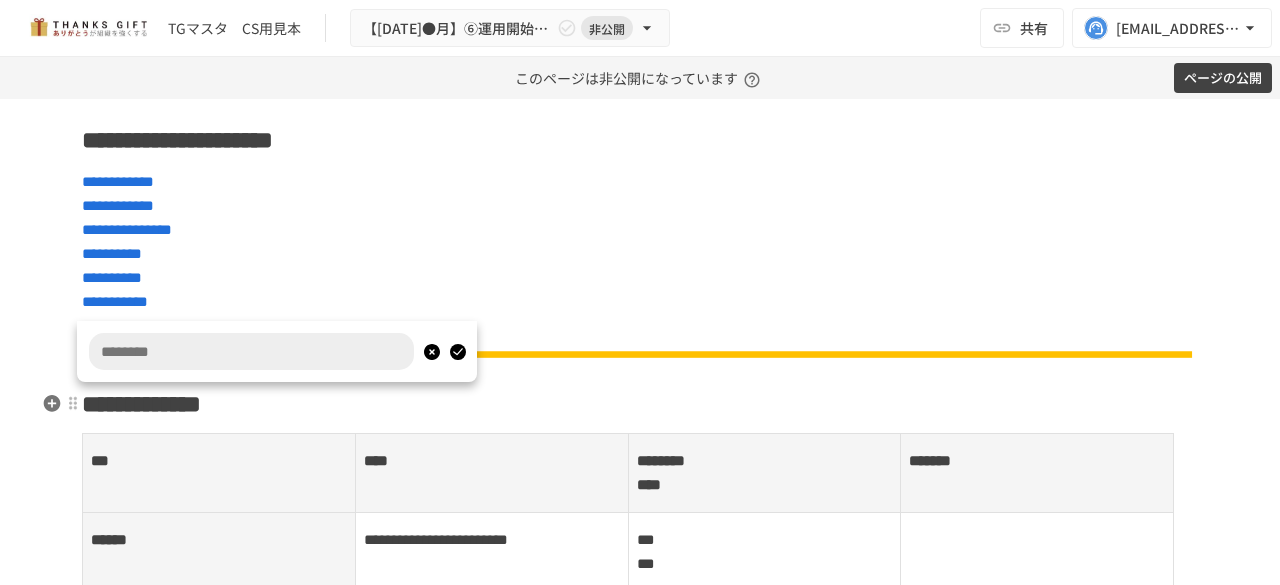 scroll, scrollTop: 0, scrollLeft: 0, axis: both 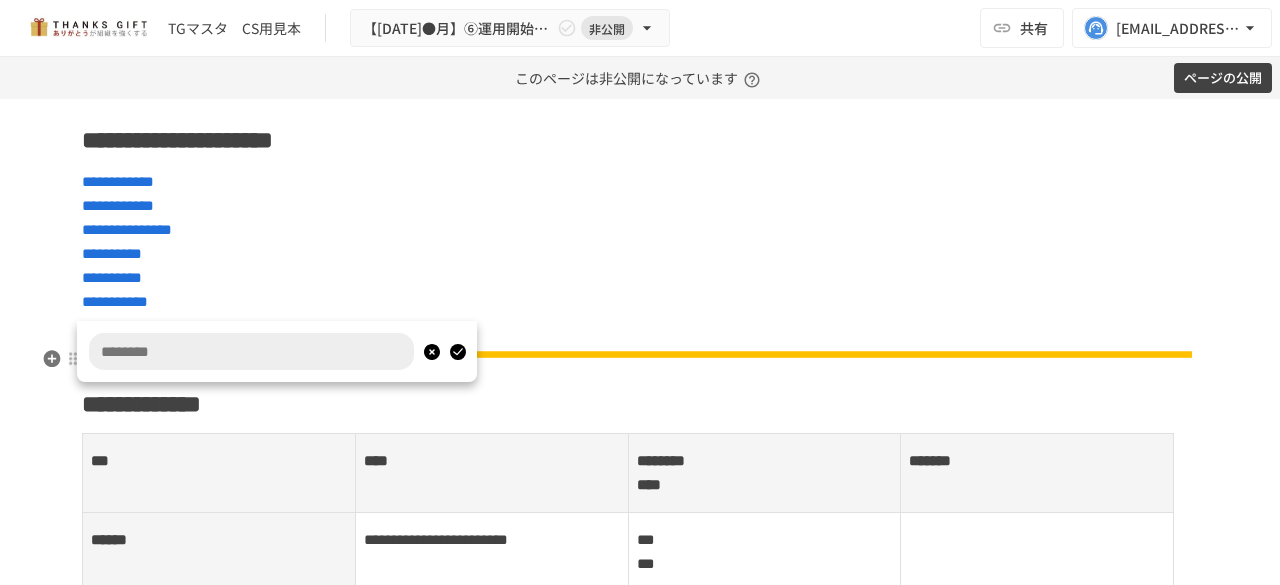 click at bounding box center [251, 351] 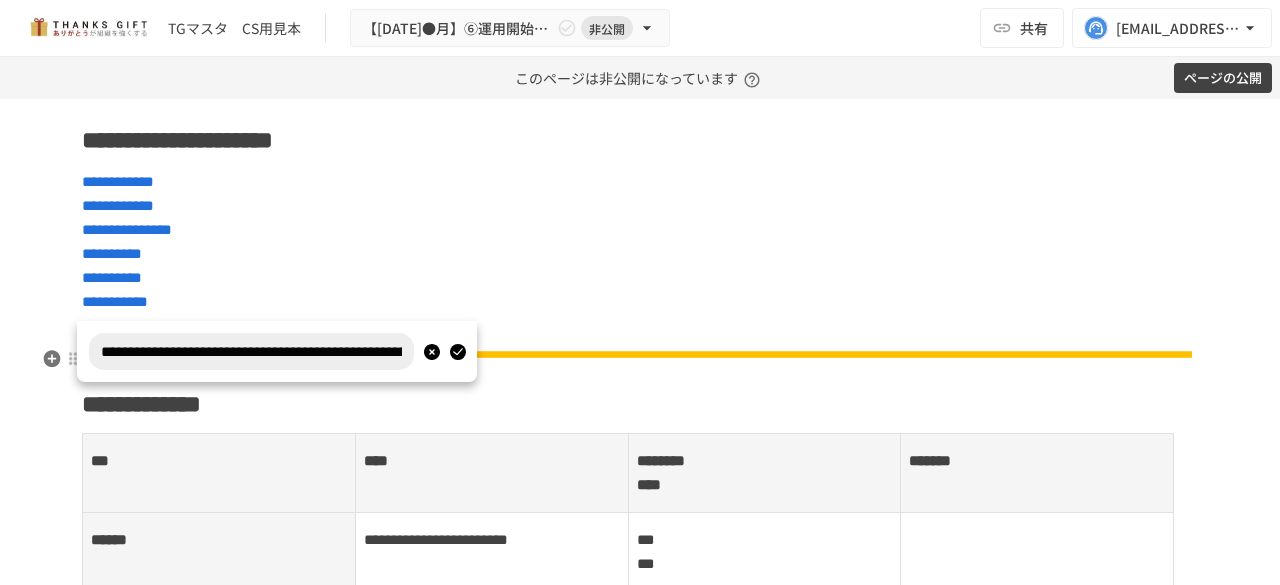 scroll, scrollTop: 0, scrollLeft: 114, axis: horizontal 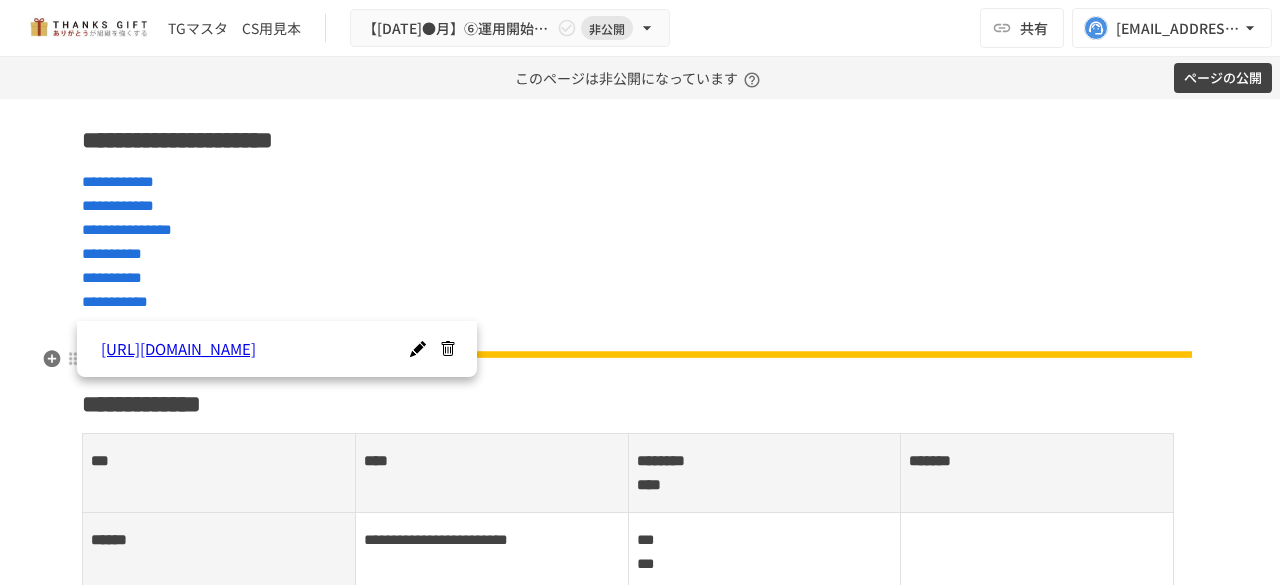 click on "https://help.take-action.co.jp/support/s/managementguide" at bounding box center [260, 349] 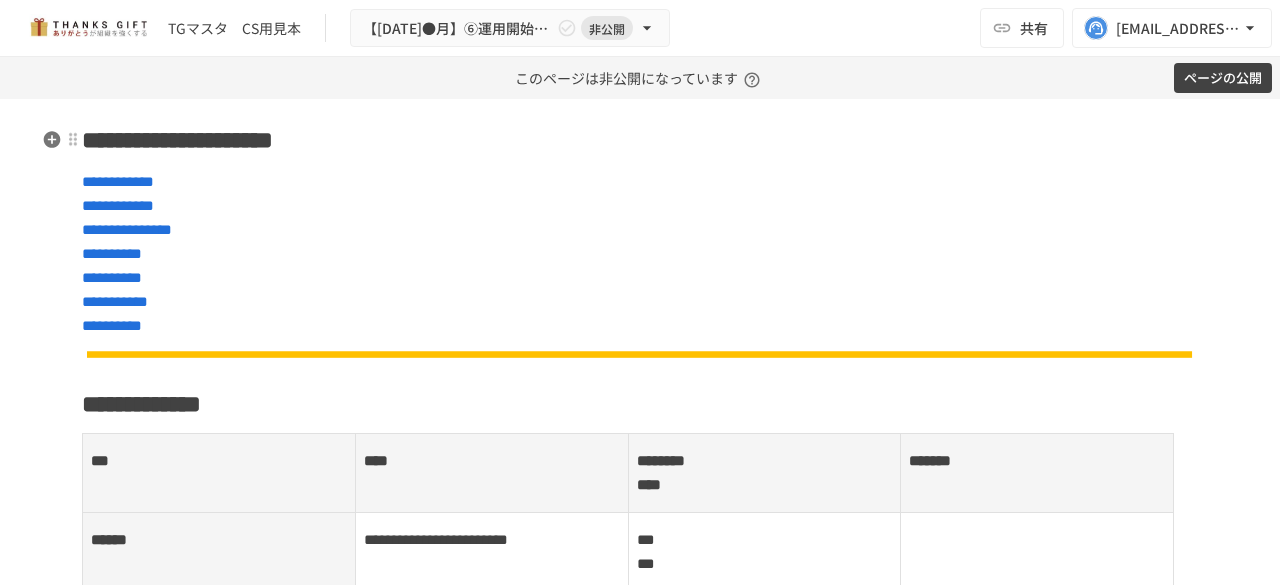 click on "**********" at bounding box center [177, 140] 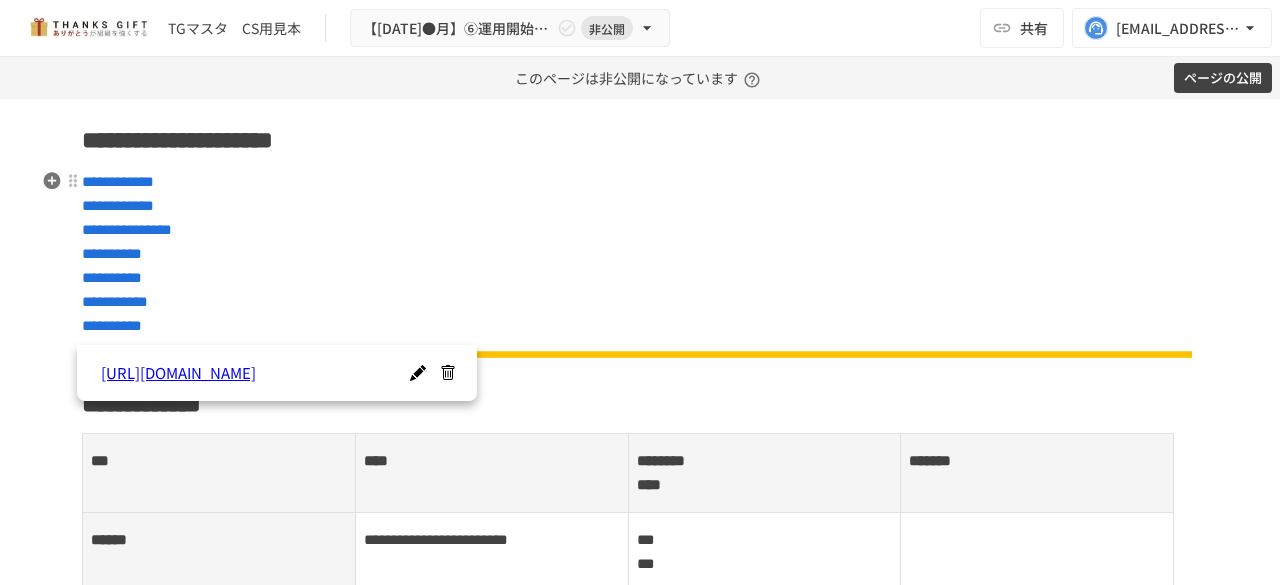 click on "**********" at bounding box center [640, 254] 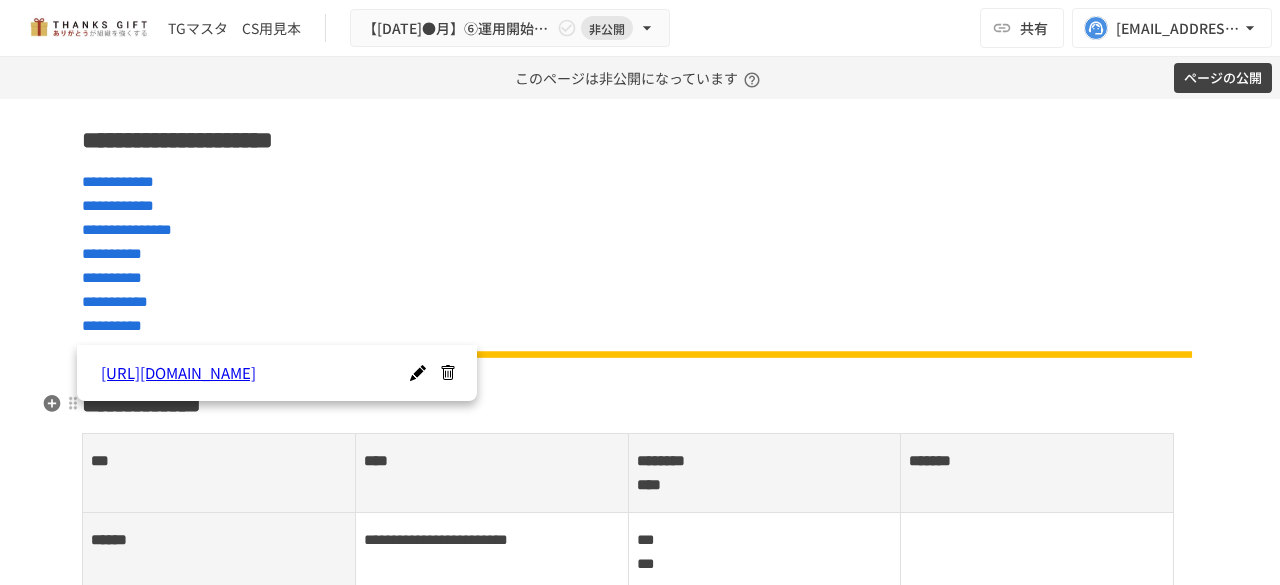 click at bounding box center [417, 373] 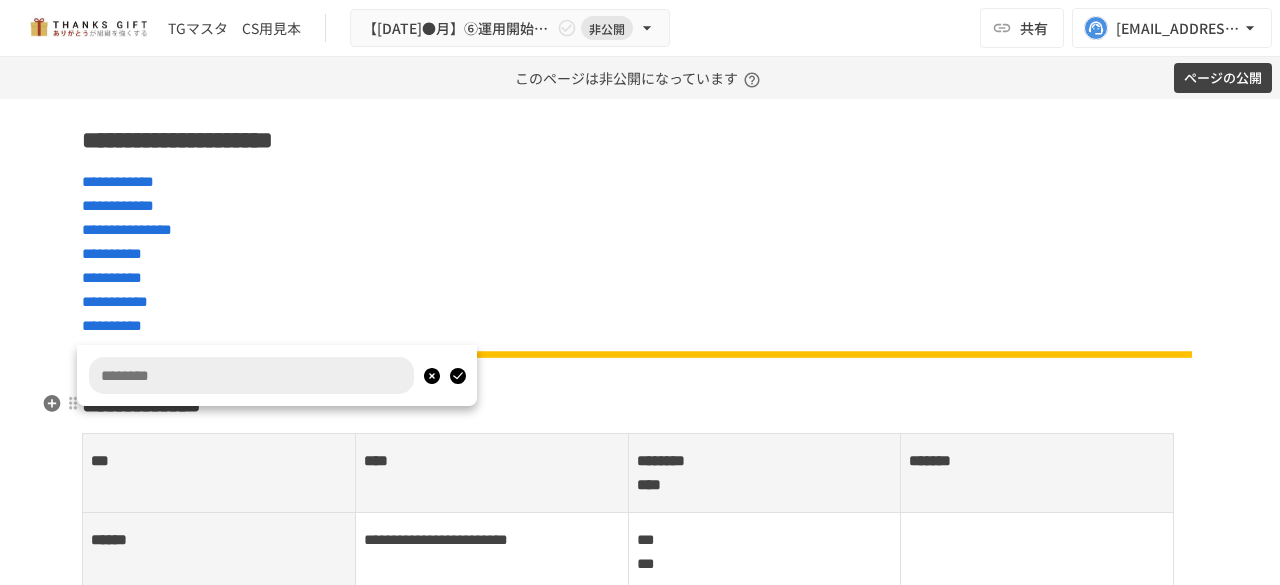 scroll, scrollTop: 0, scrollLeft: 0, axis: both 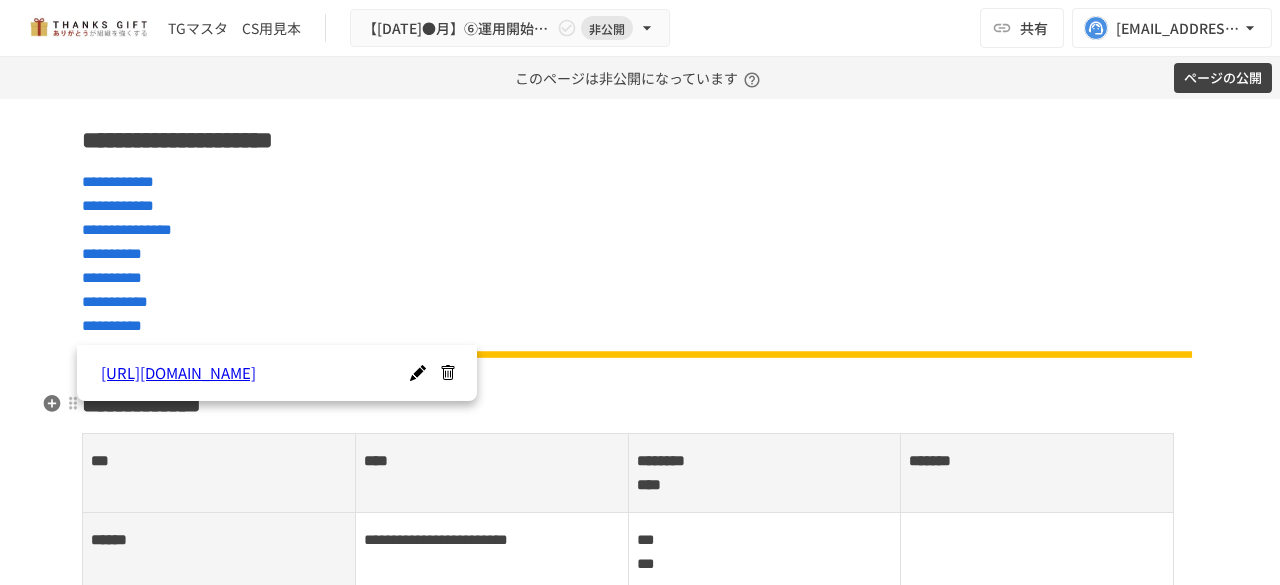 click on "https://help.take-action.co.jp/support/s/userguide" at bounding box center [260, 373] 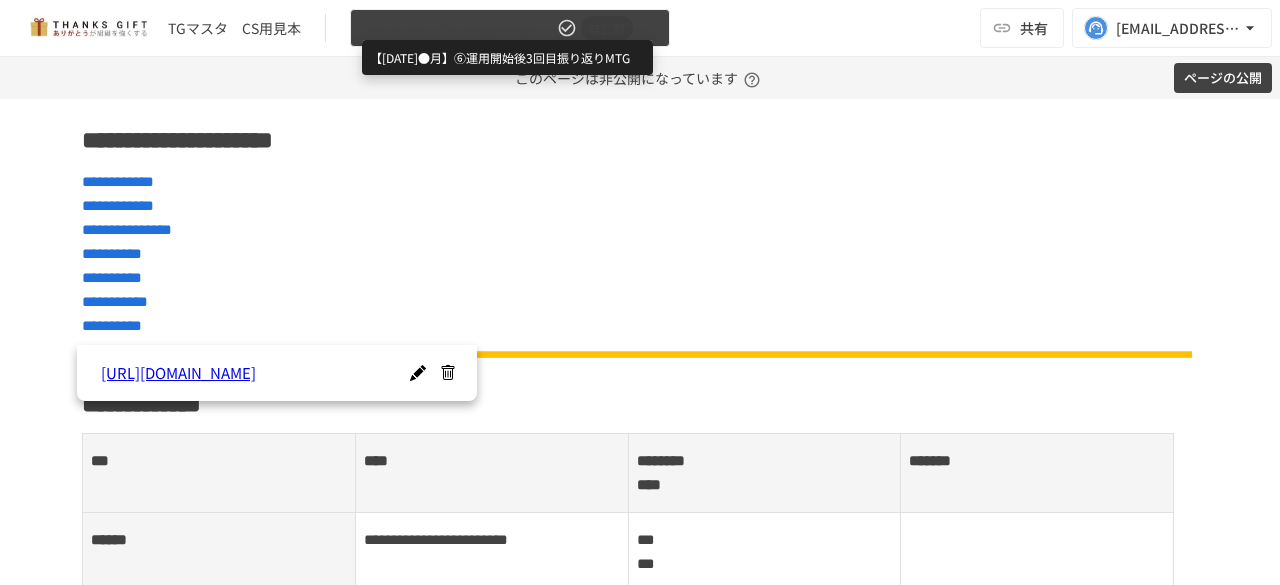 click on "【2025年●月】⑥運用開始後3回目振り返りMTG" at bounding box center (458, 28) 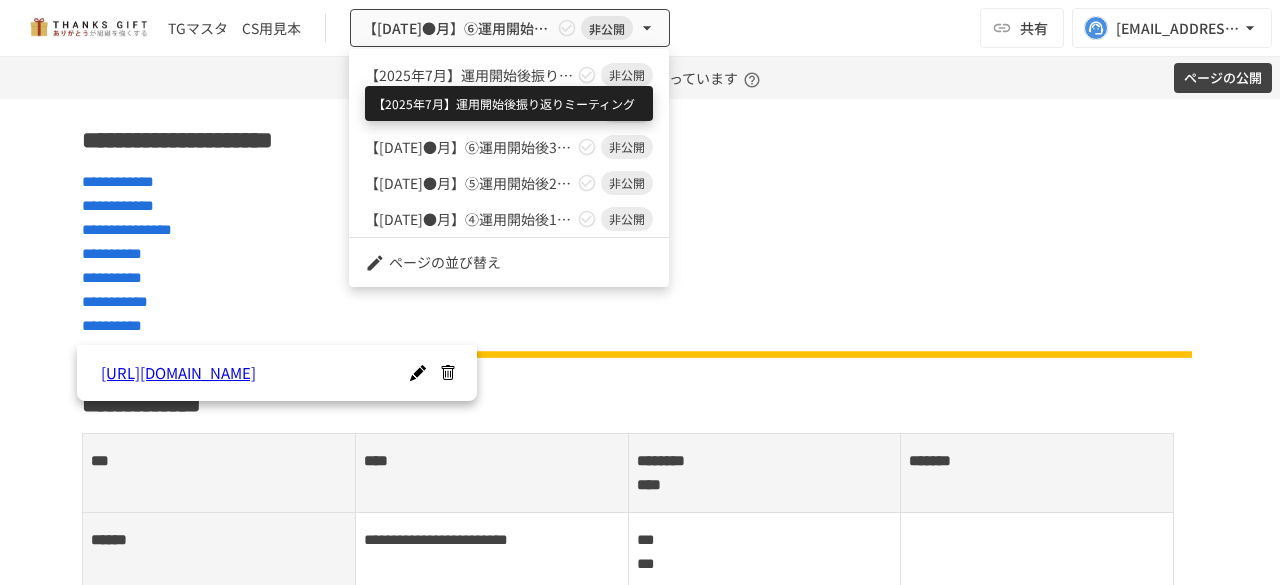 click on "【2025年7月】運用開始後振り返りミーティング" at bounding box center [469, 75] 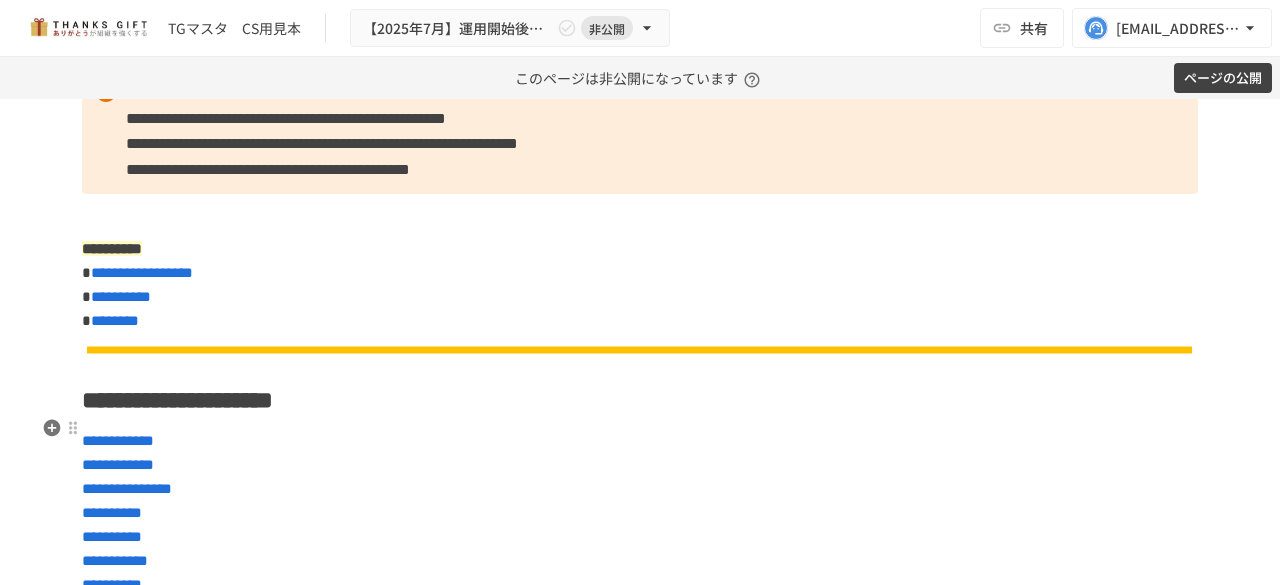 scroll, scrollTop: 659, scrollLeft: 0, axis: vertical 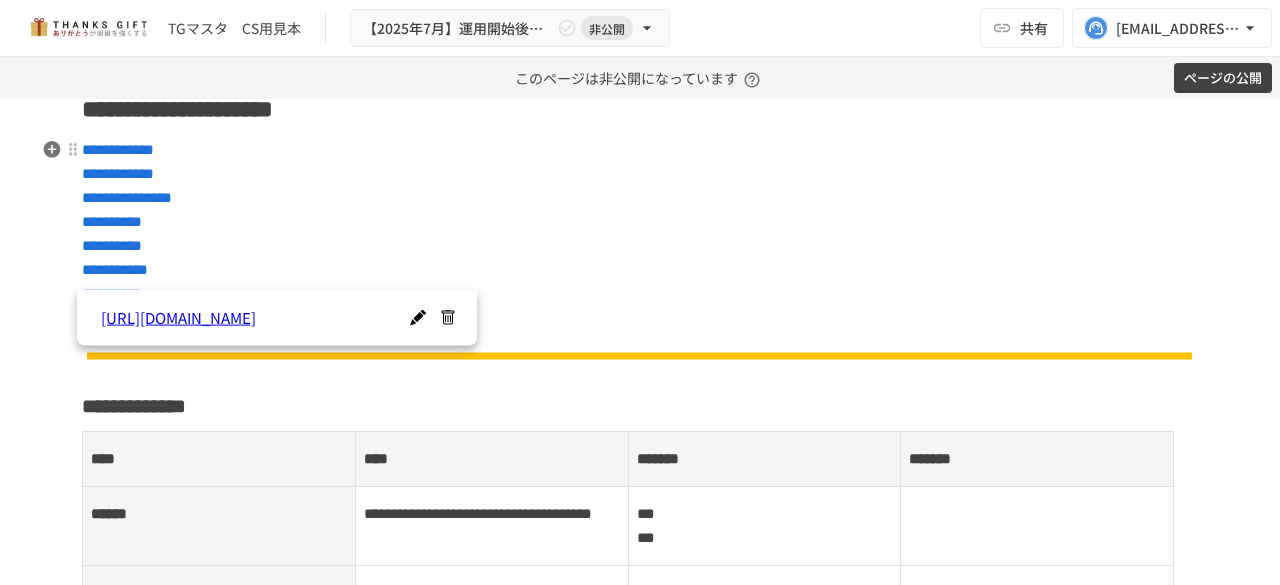 click on "**********" at bounding box center [640, 222] 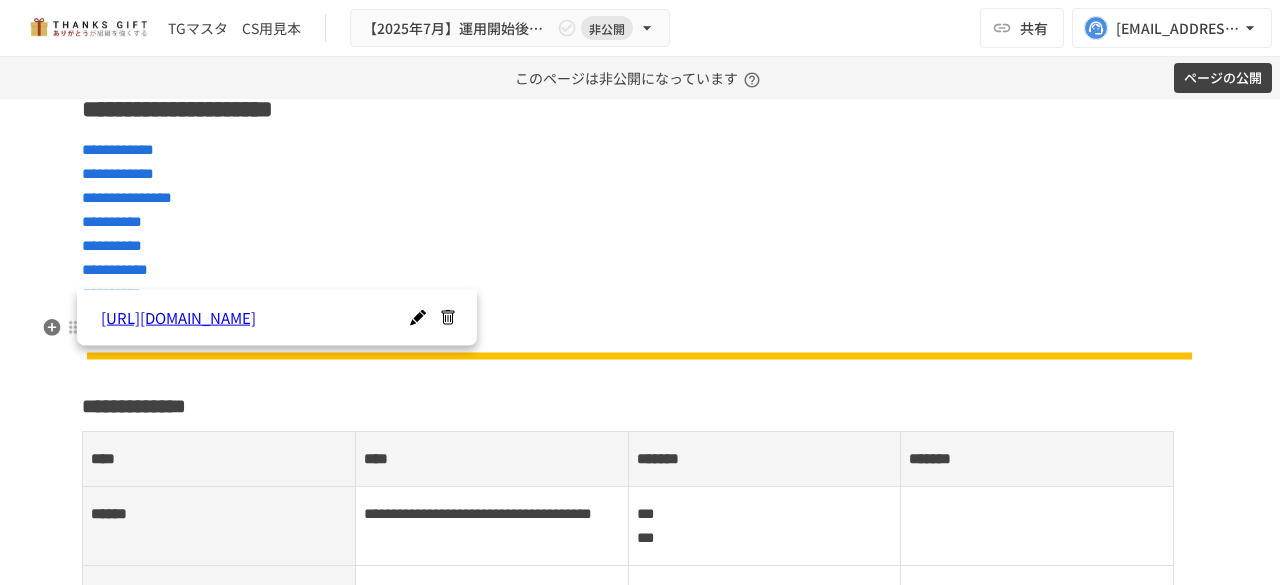 click at bounding box center [417, 318] 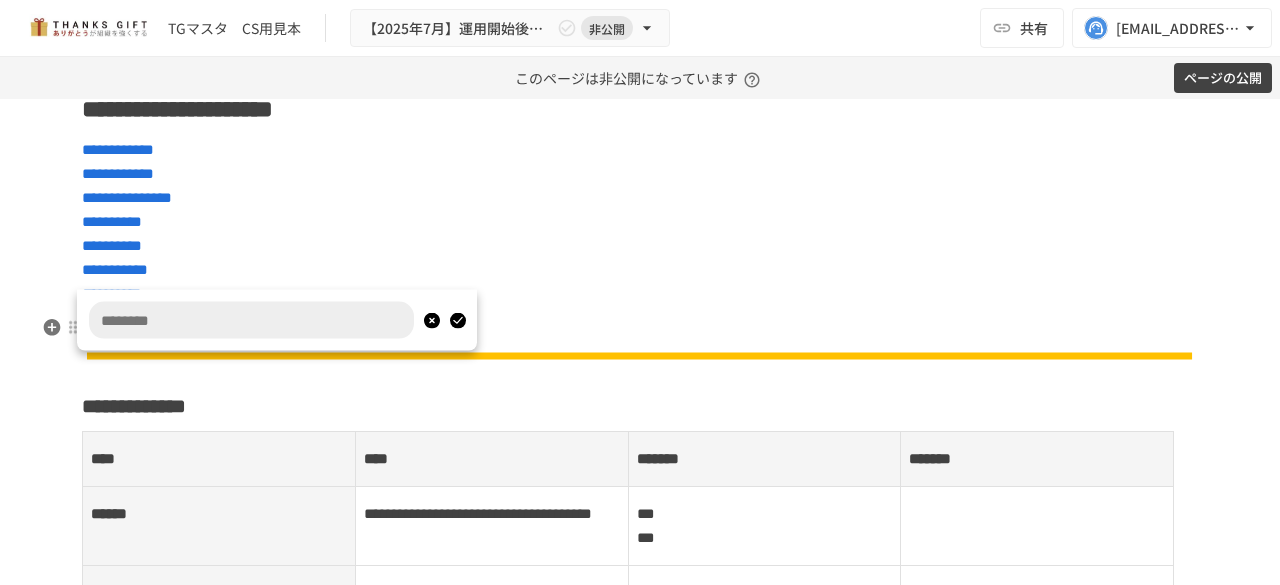 scroll, scrollTop: 0, scrollLeft: 0, axis: both 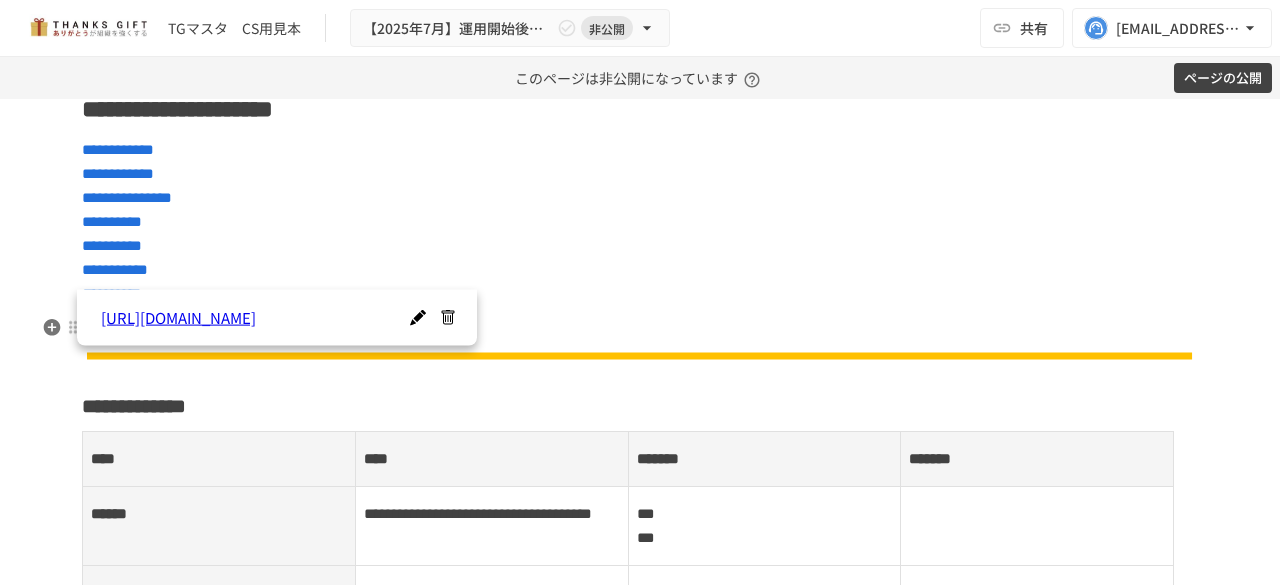 click on "https://help.take-action.co.jp/support/s/managementguide" at bounding box center (260, 318) 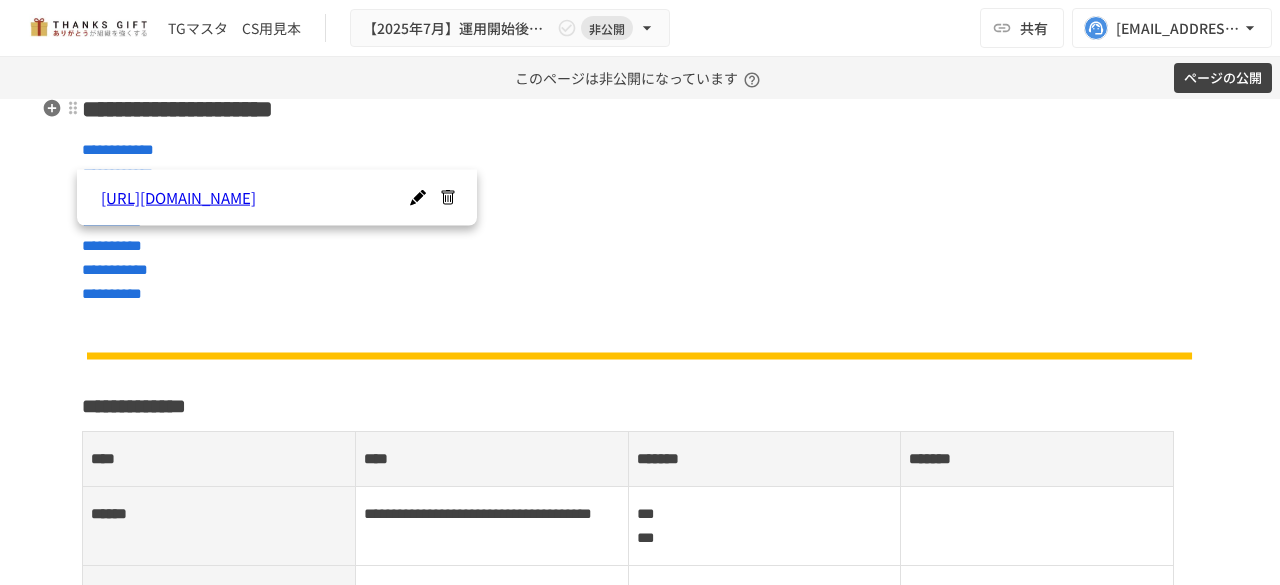 click on "**********" at bounding box center (640, 4582) 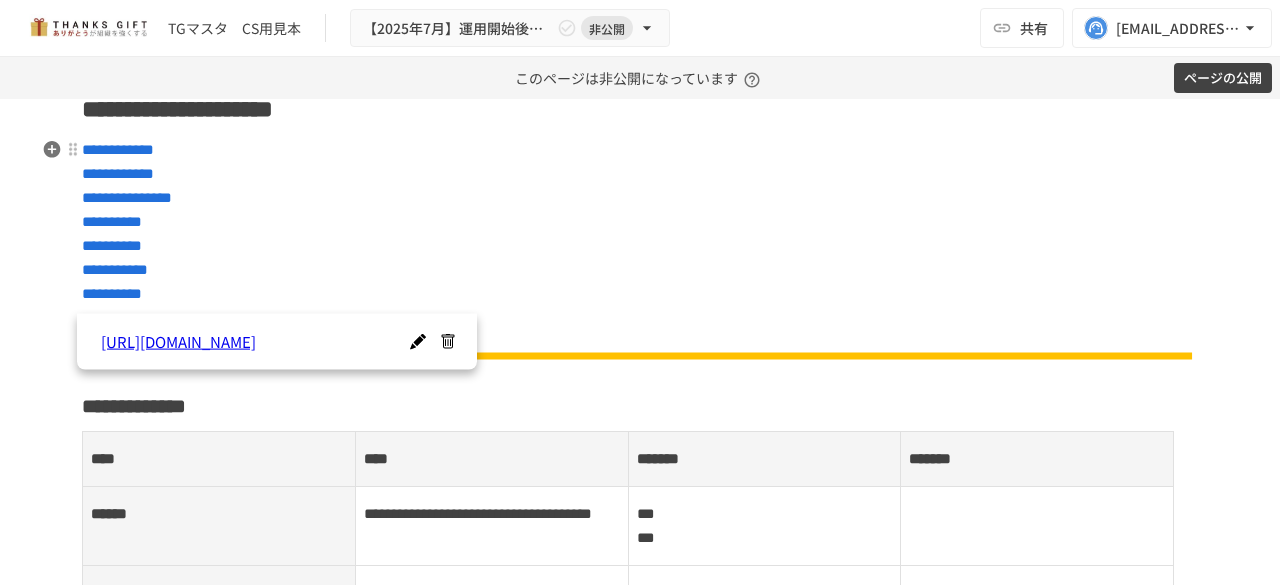 click on "**********" at bounding box center (640, 222) 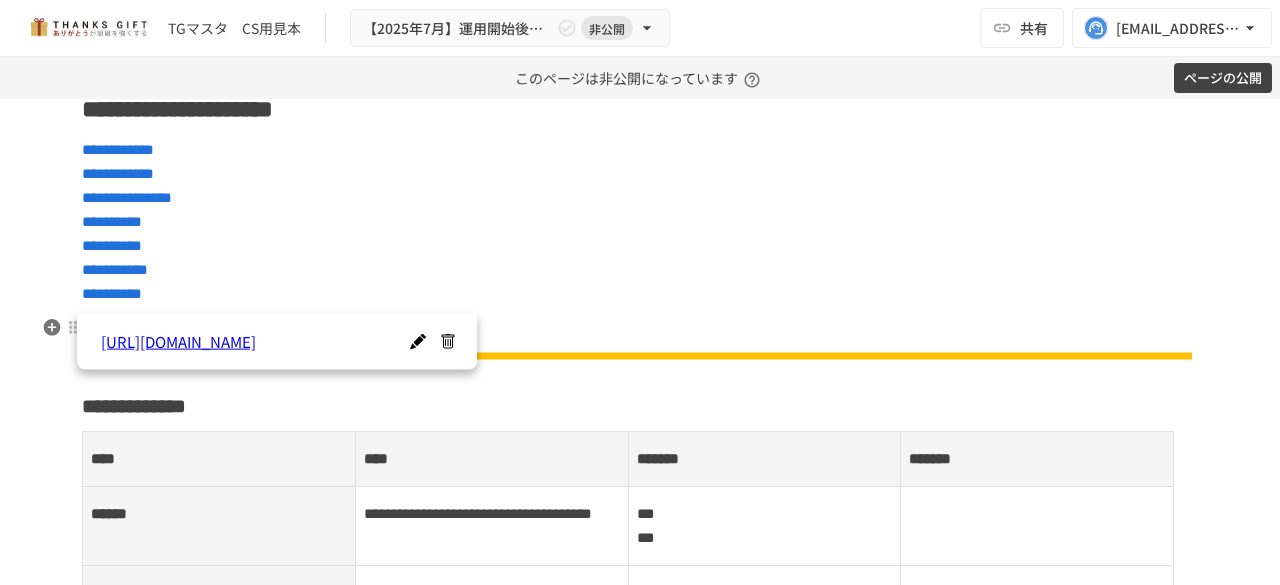 click at bounding box center (417, 342) 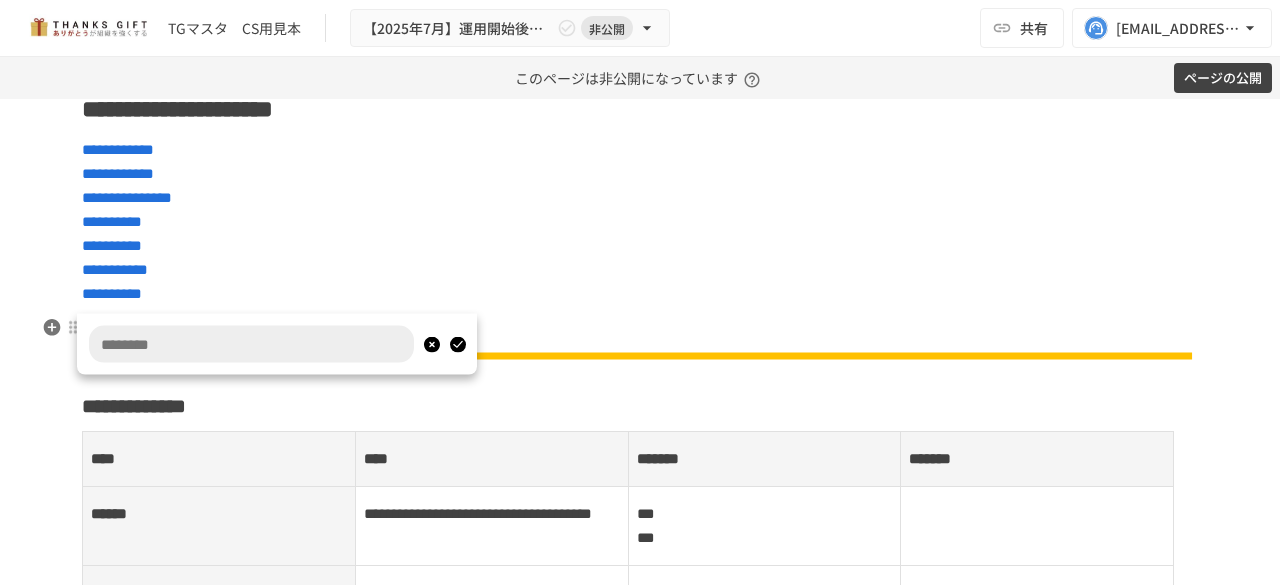 scroll, scrollTop: 0, scrollLeft: 0, axis: both 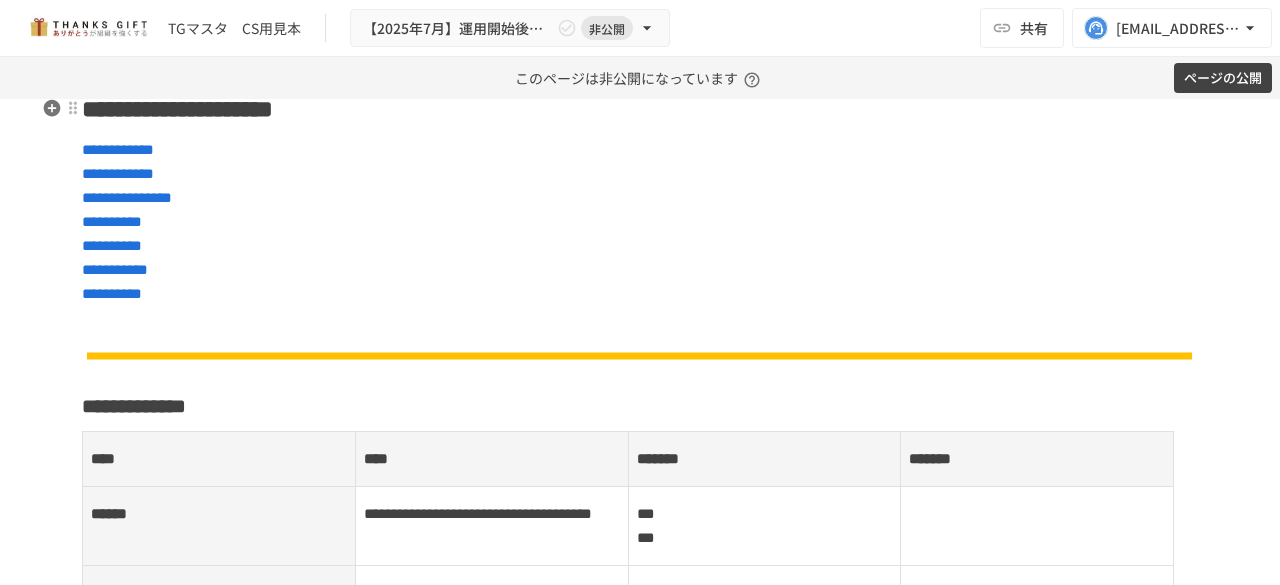 click on "**********" at bounding box center [640, 109] 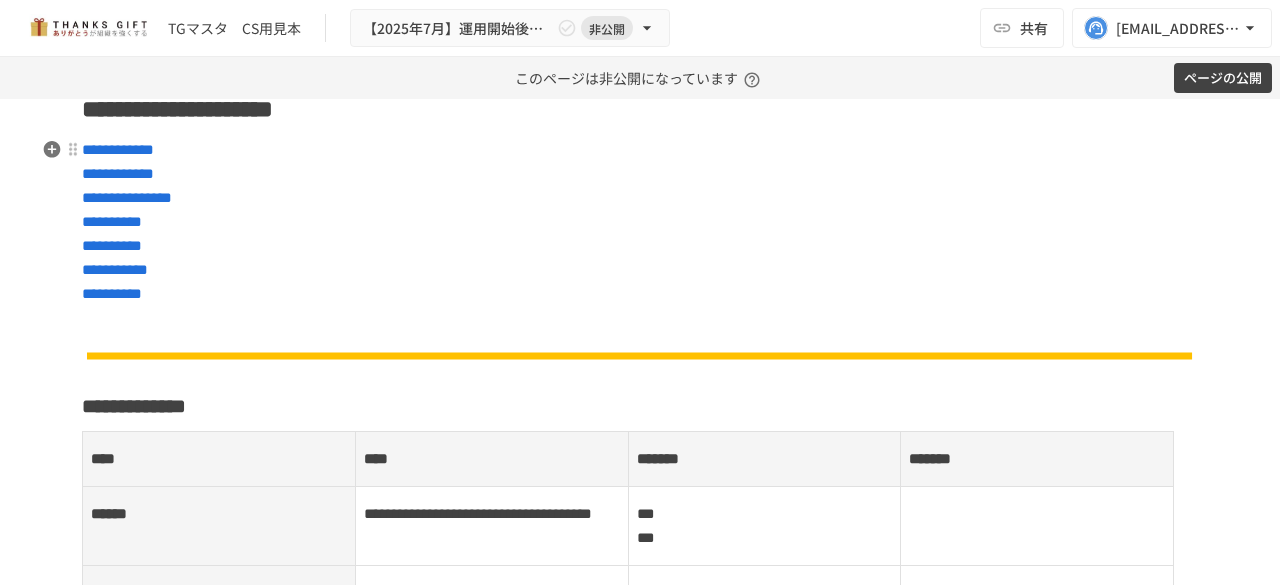 click on "**********" at bounding box center (640, 4582) 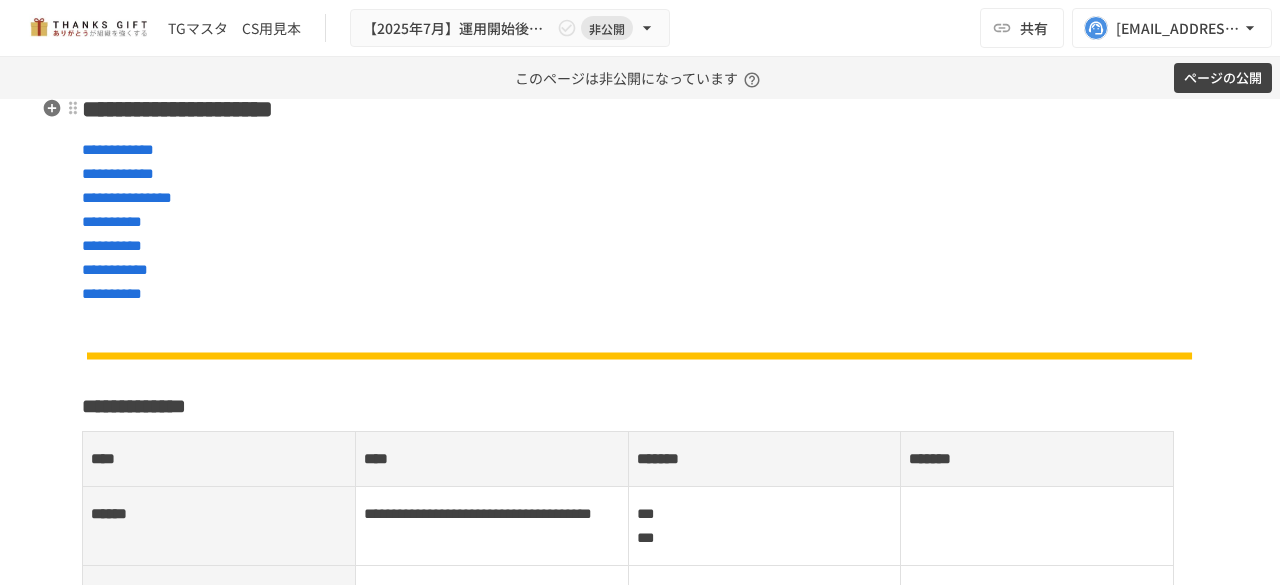 click on "**********" at bounding box center (640, 109) 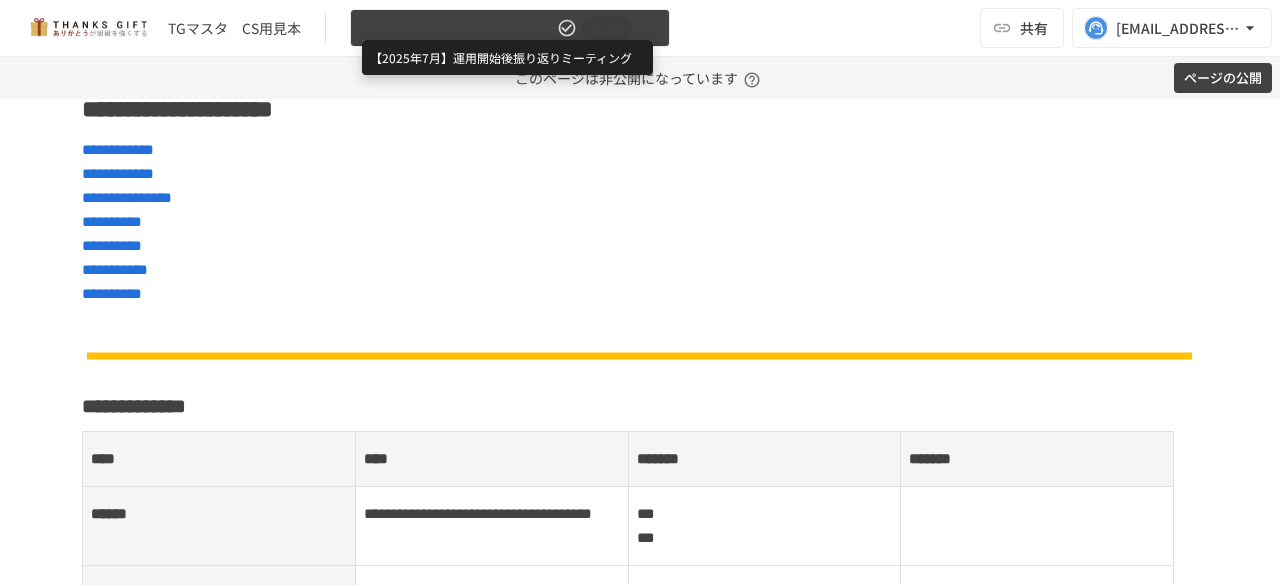 click on "【2025年7月】運用開始後振り返りミーティング" at bounding box center (458, 28) 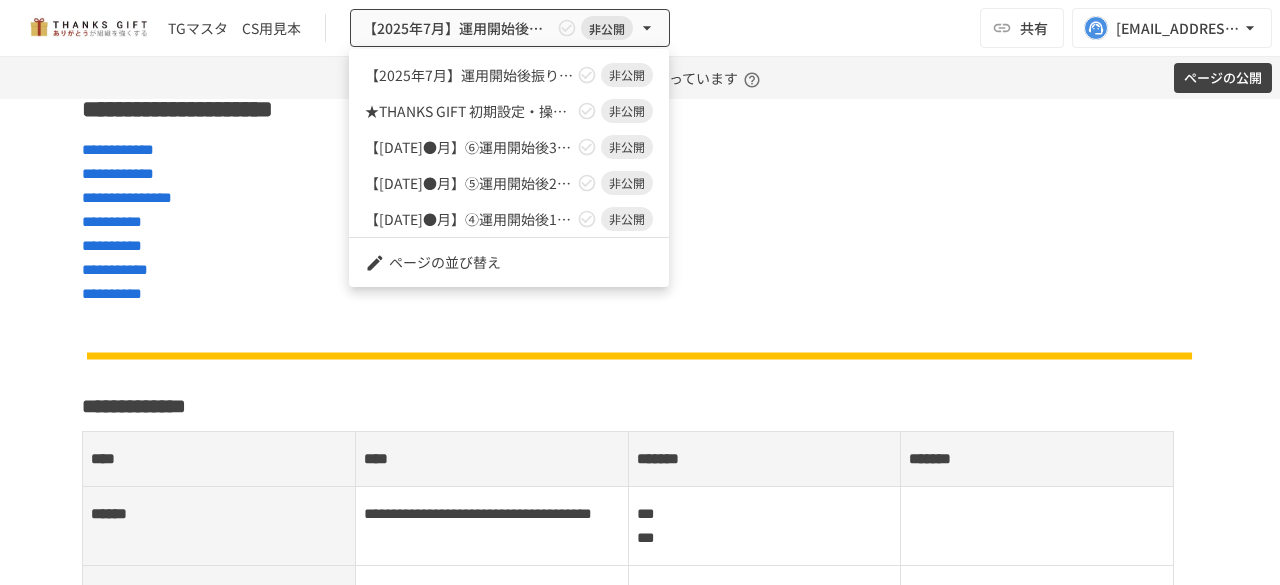 scroll, scrollTop: 142, scrollLeft: 0, axis: vertical 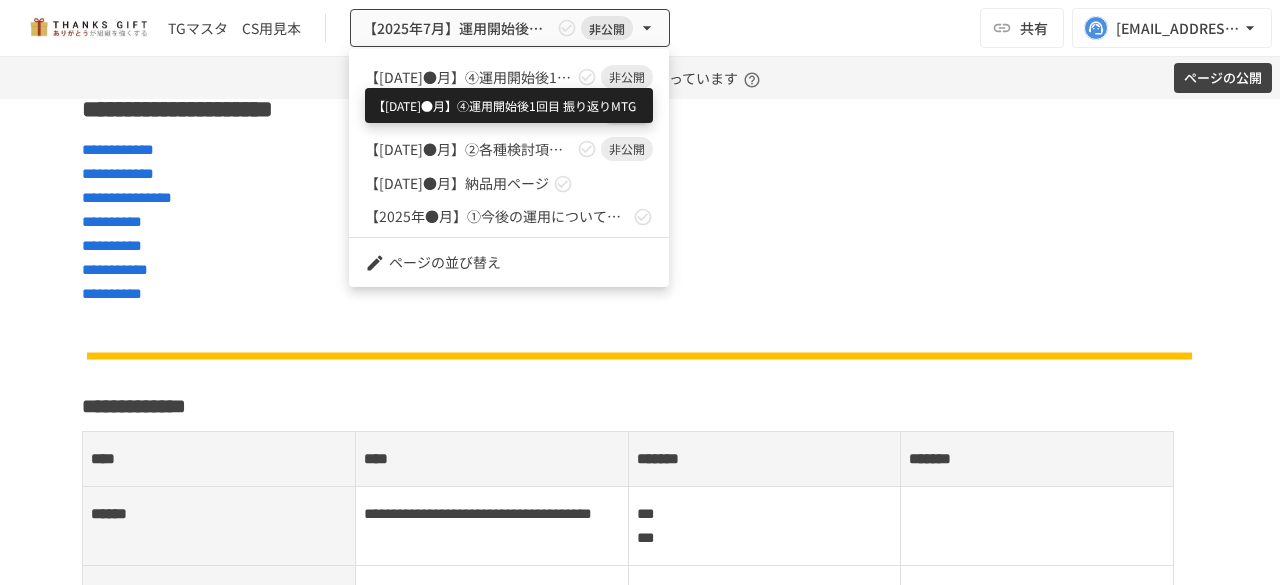 click on "【2025年●月】④運用開始後1回目 振り返りMTG" at bounding box center [469, 77] 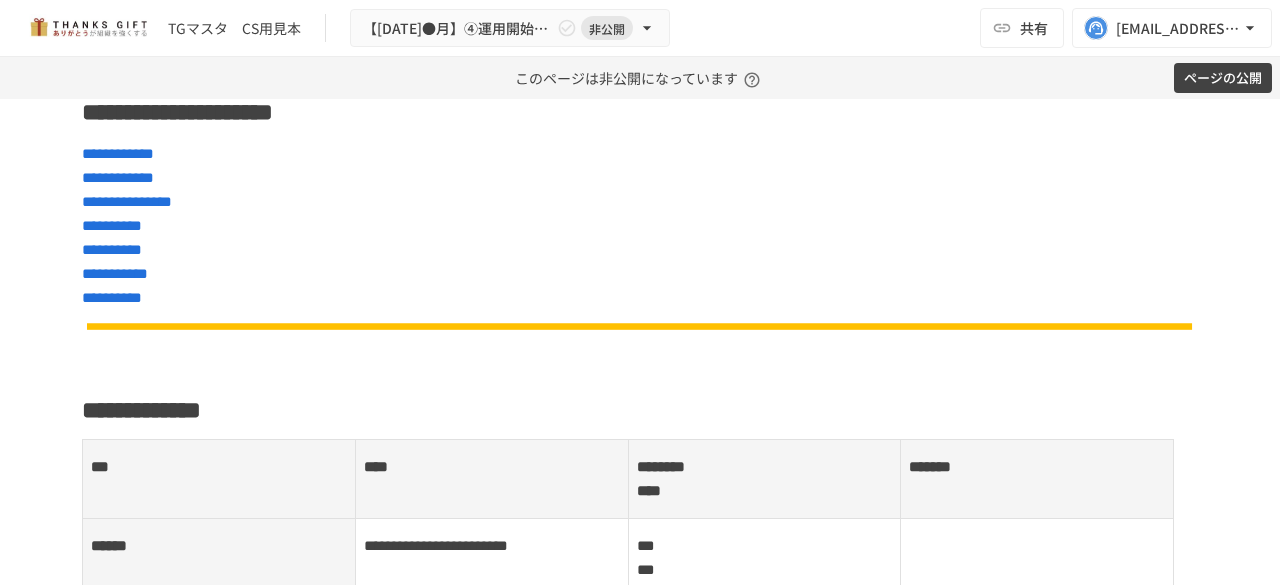 scroll, scrollTop: 562, scrollLeft: 0, axis: vertical 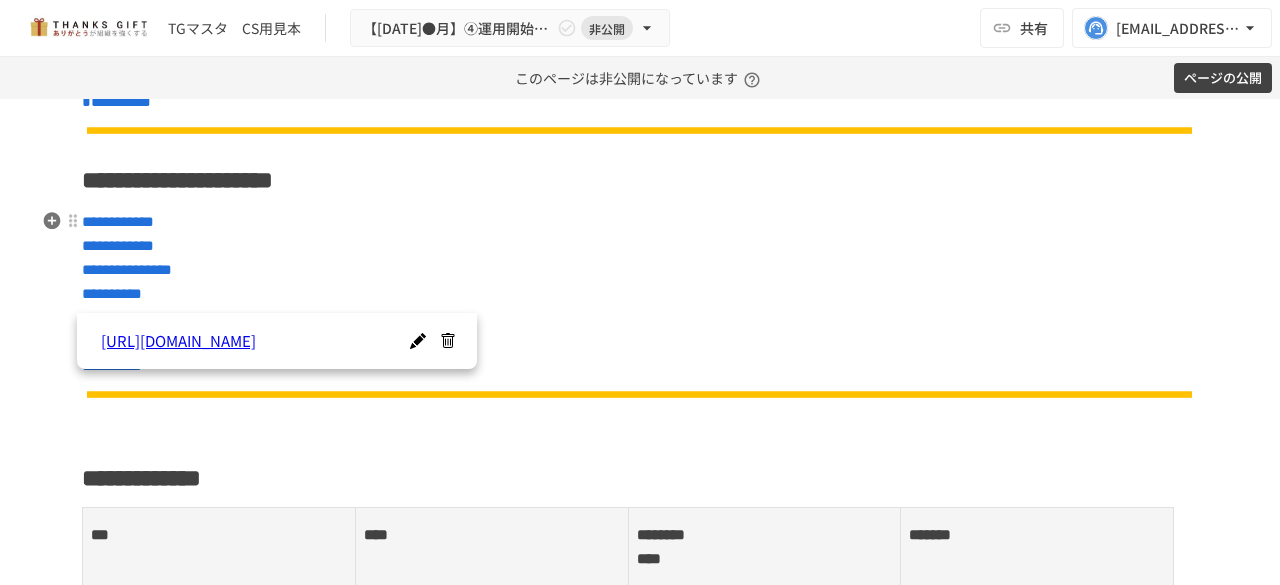 click on "**********" at bounding box center (640, 294) 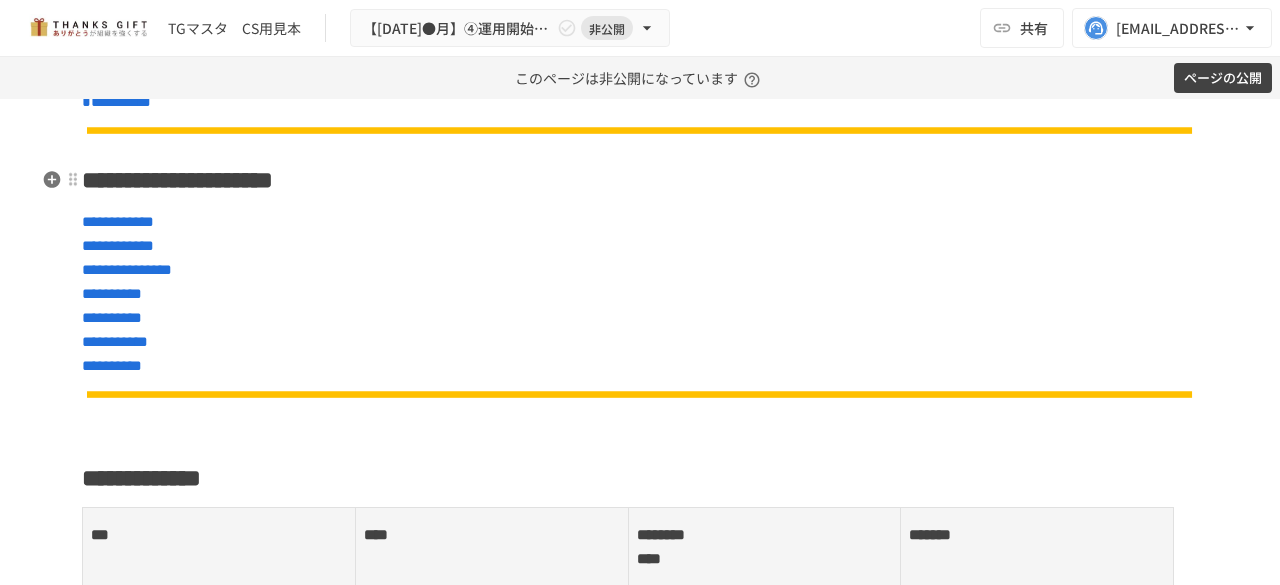 click on "**********" at bounding box center [177, 180] 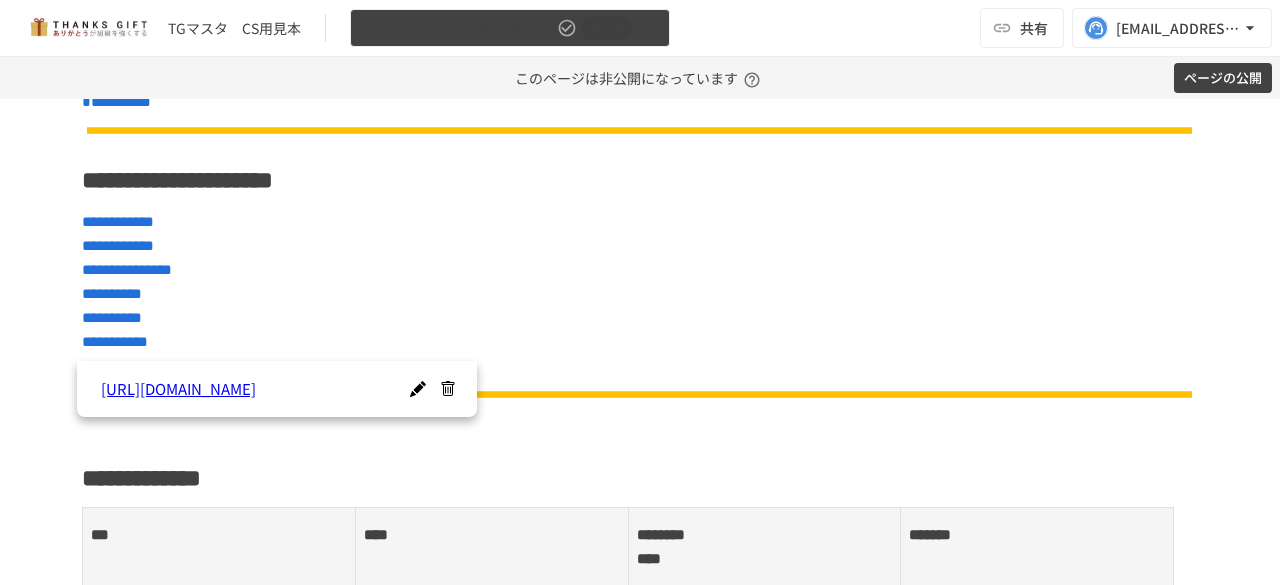 click on "非公開" at bounding box center (607, 28) 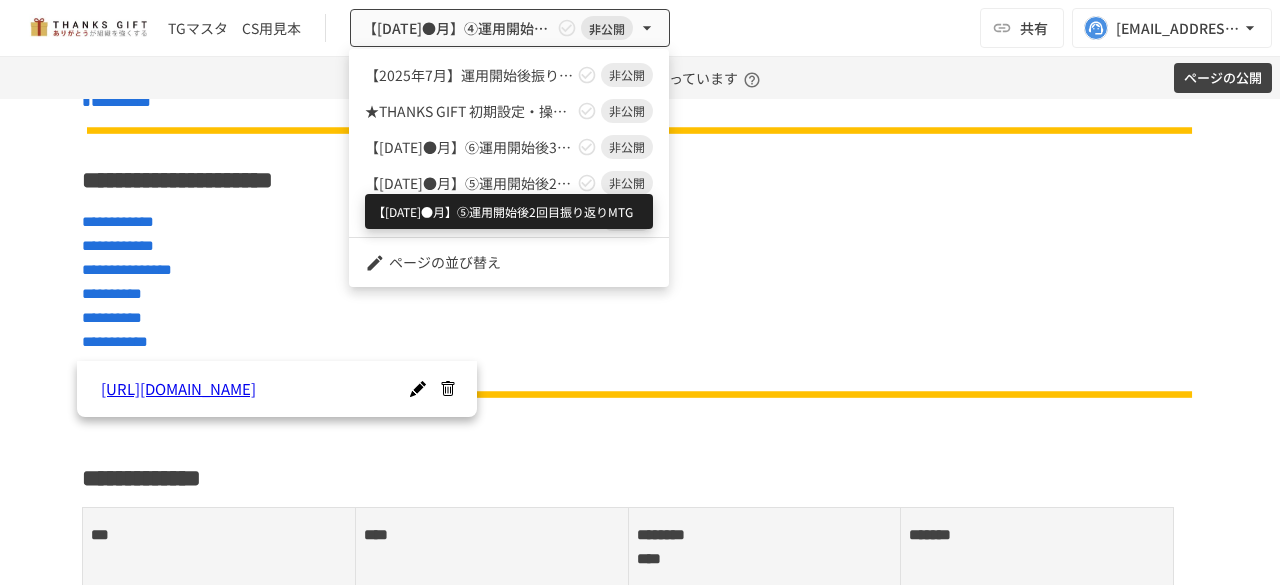 click on "【2025年●月】⑤運用開始後2回目振り返りMTG" at bounding box center (469, 183) 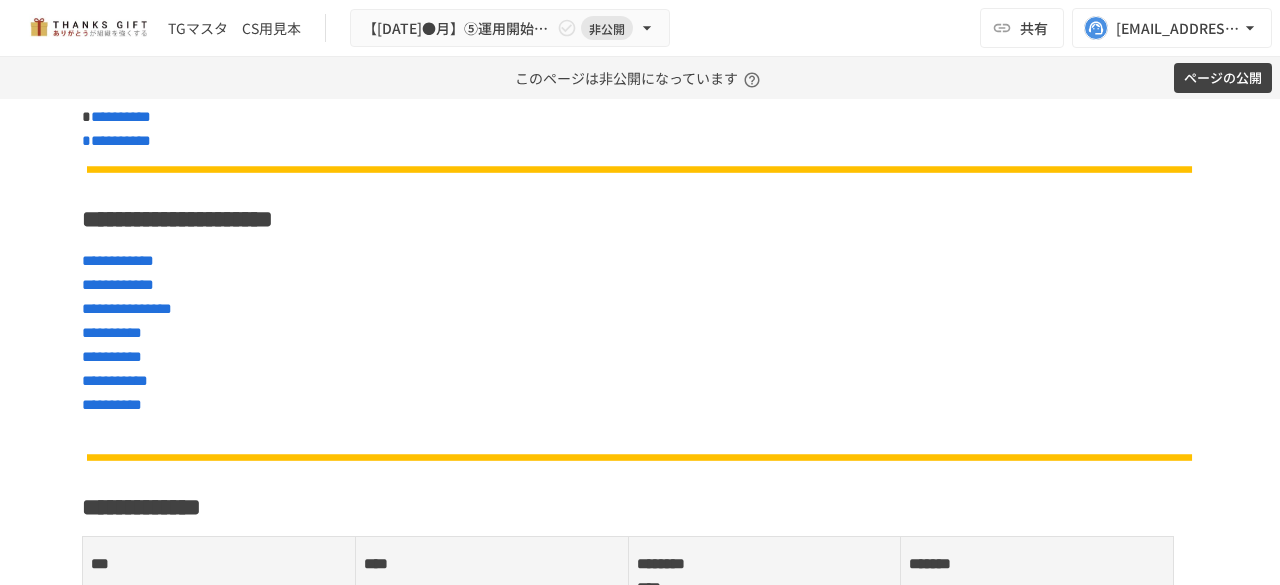 scroll, scrollTop: 522, scrollLeft: 0, axis: vertical 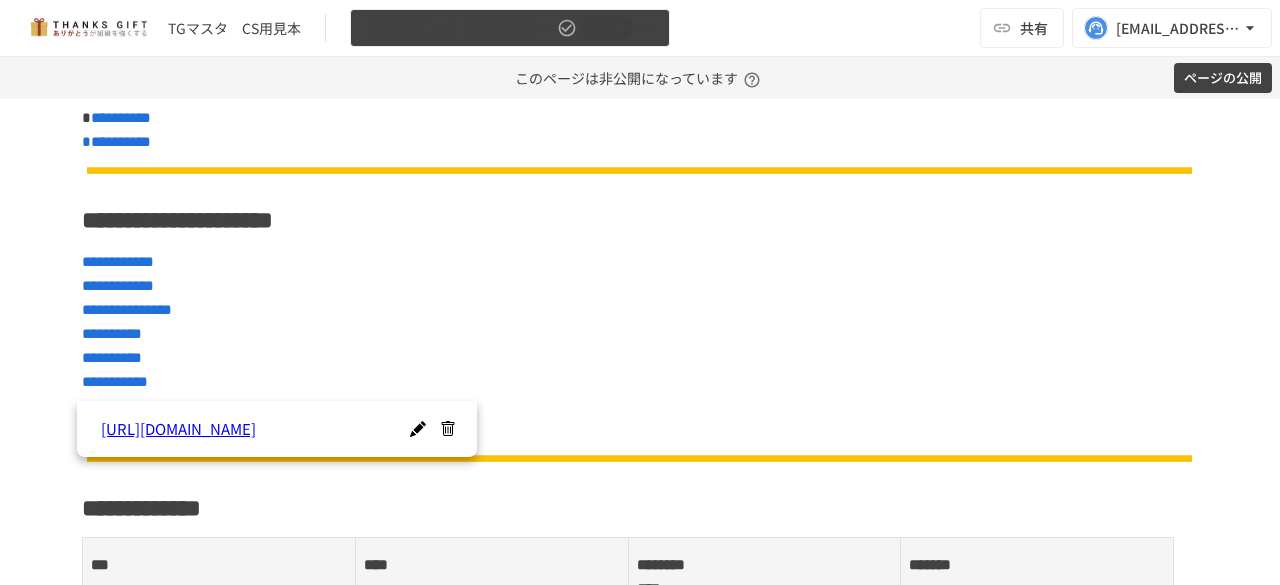 click on "非公開" at bounding box center [607, 28] 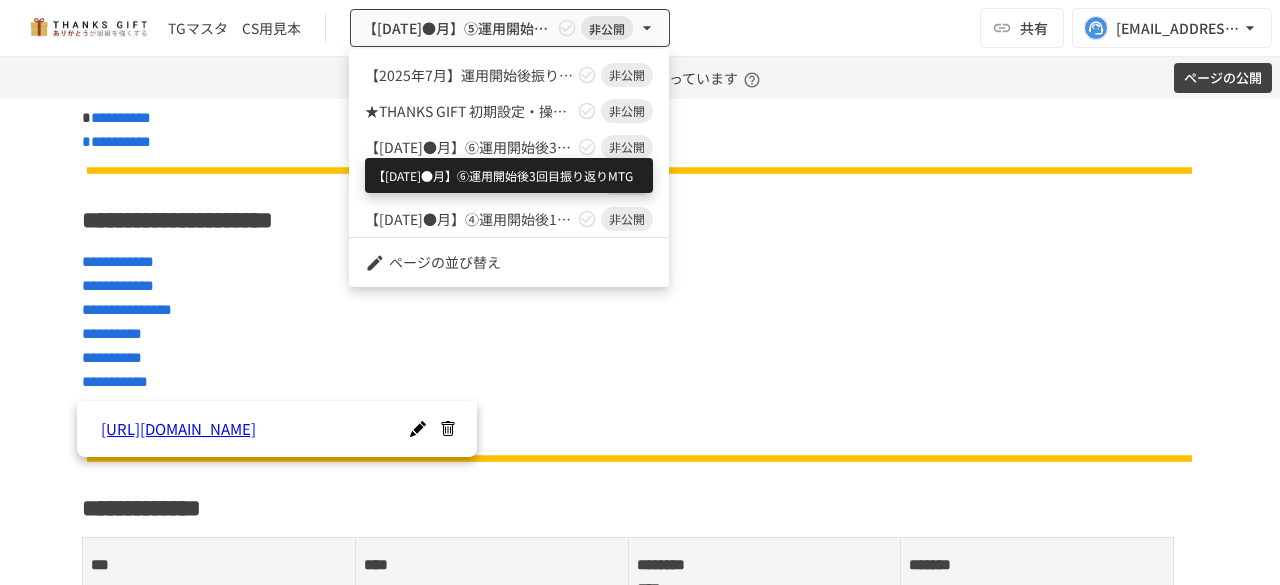 click on "【2025年●月】⑥運用開始後3回目振り返りMTG" at bounding box center [469, 147] 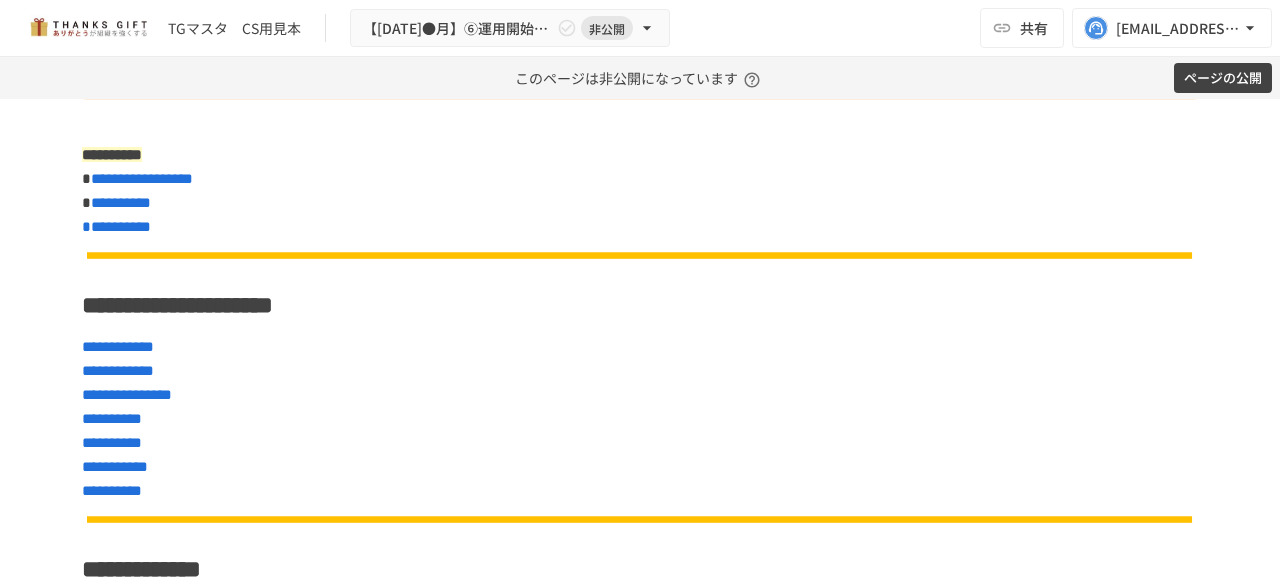 scroll, scrollTop: 472, scrollLeft: 0, axis: vertical 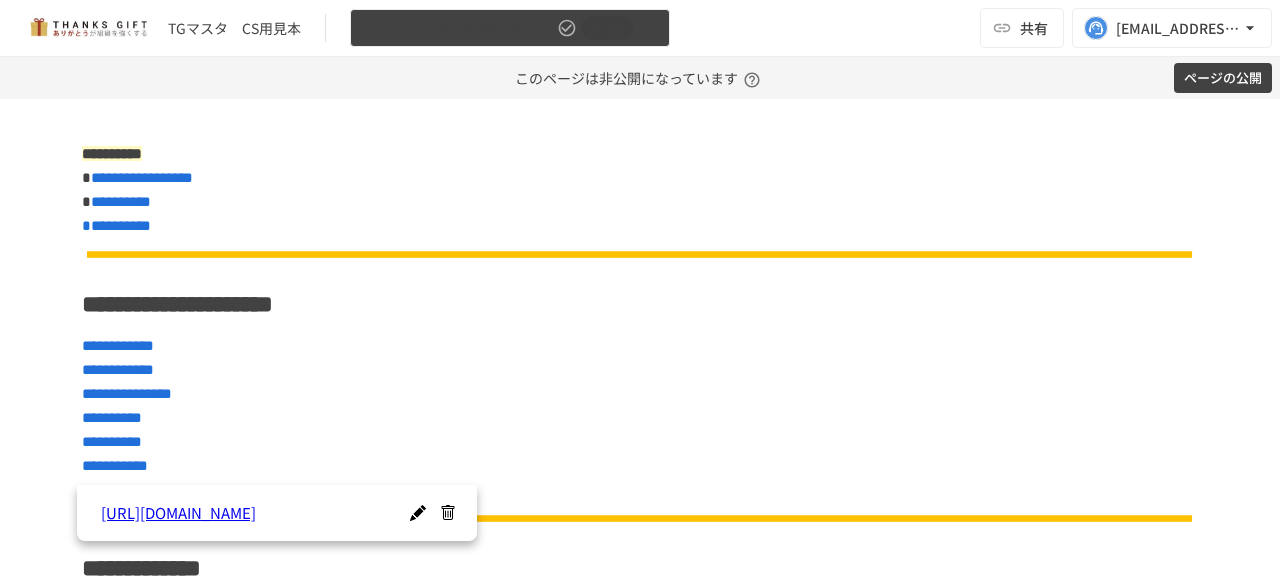 click on "【2025年●月】⑥運用開始後3回目振り返りMTG 非公開" at bounding box center (510, 28) 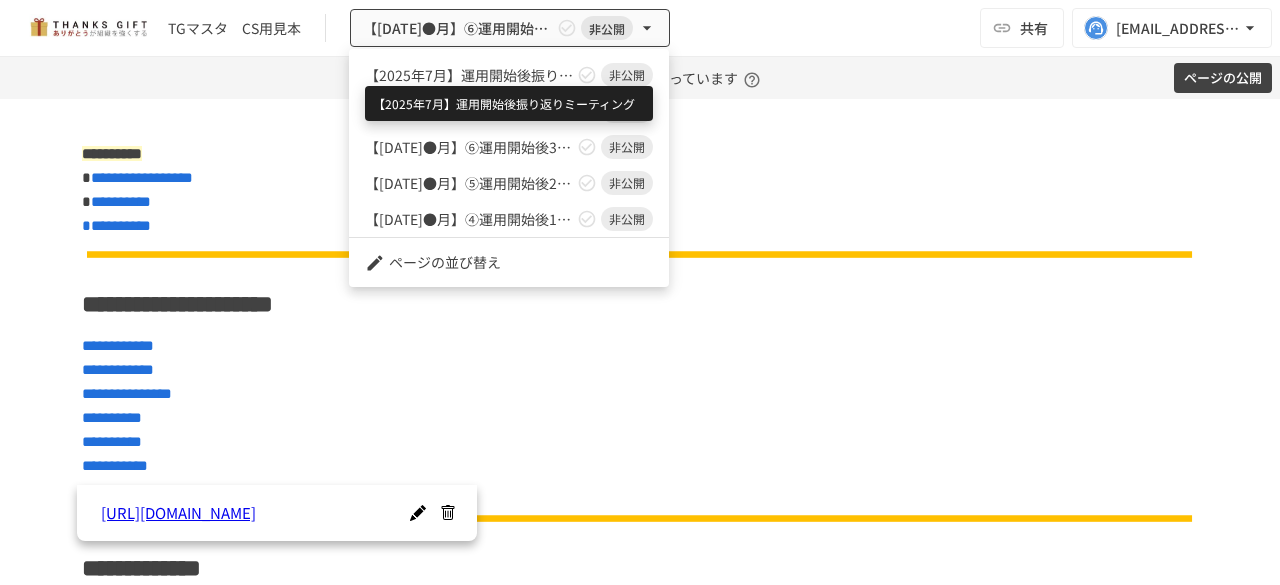 click on "【2025年7月】運用開始後振り返りミーティング" at bounding box center (469, 75) 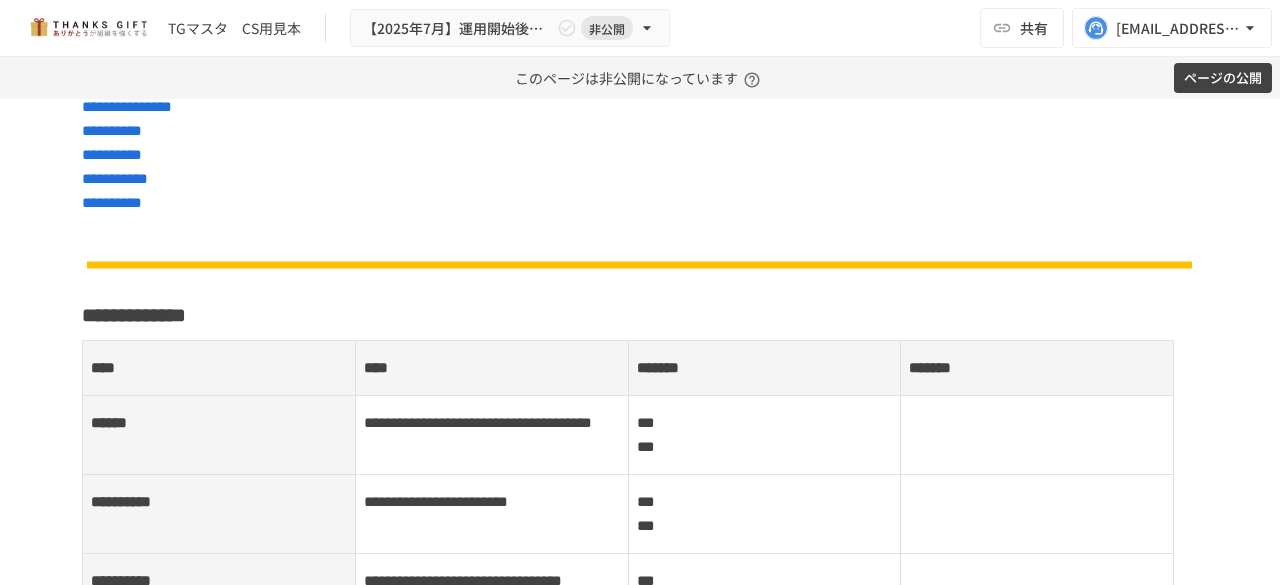 scroll, scrollTop: 764, scrollLeft: 0, axis: vertical 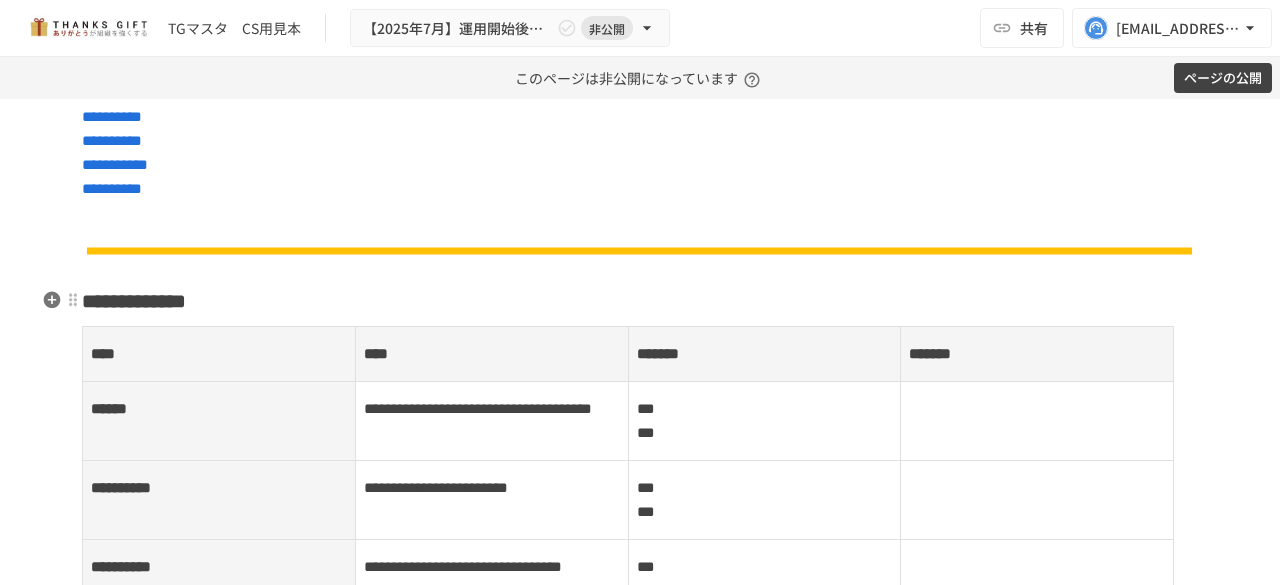 click on "**********" at bounding box center [640, 301] 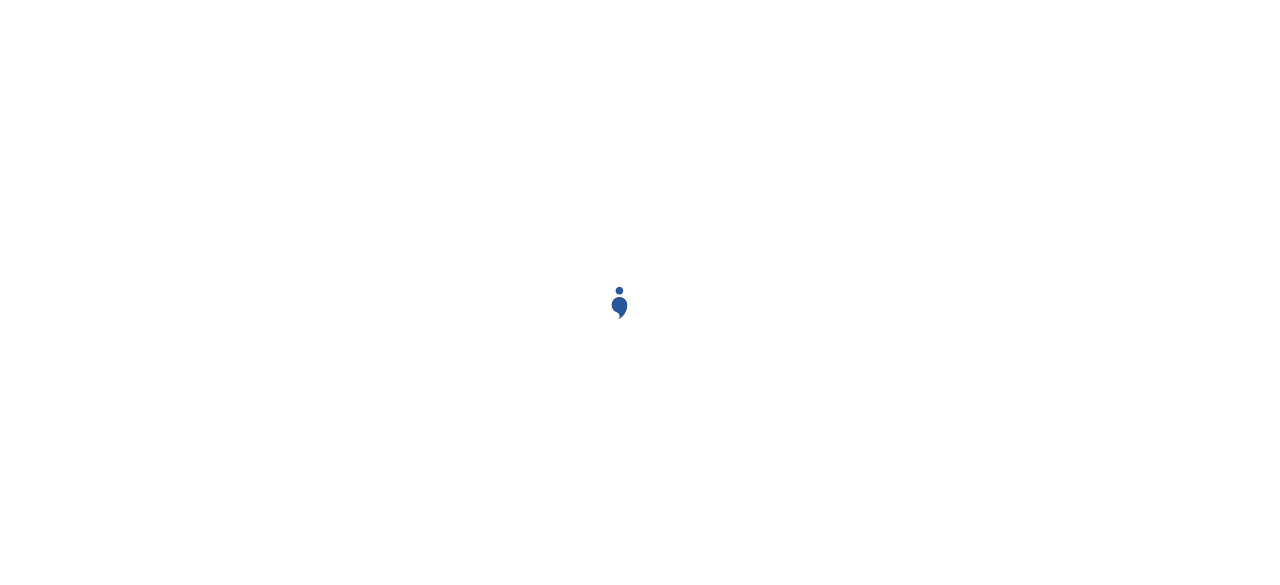 scroll, scrollTop: 0, scrollLeft: 0, axis: both 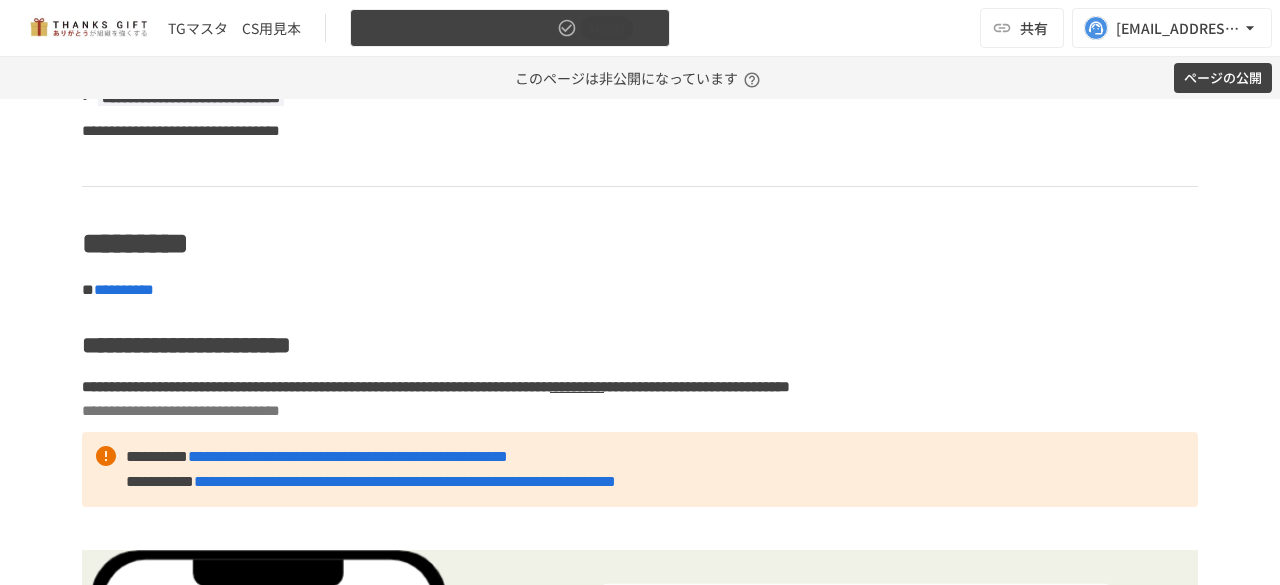 click on "非公開" at bounding box center [607, 28] 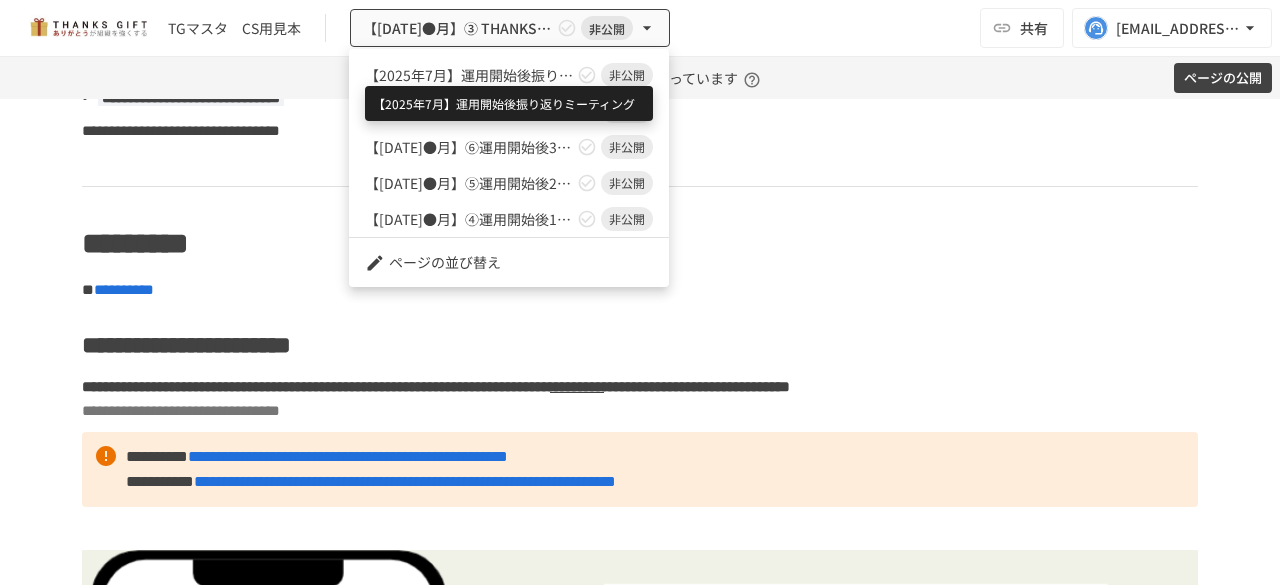 click on "【2025年7月】運用開始後振り返りミーティング" at bounding box center [469, 75] 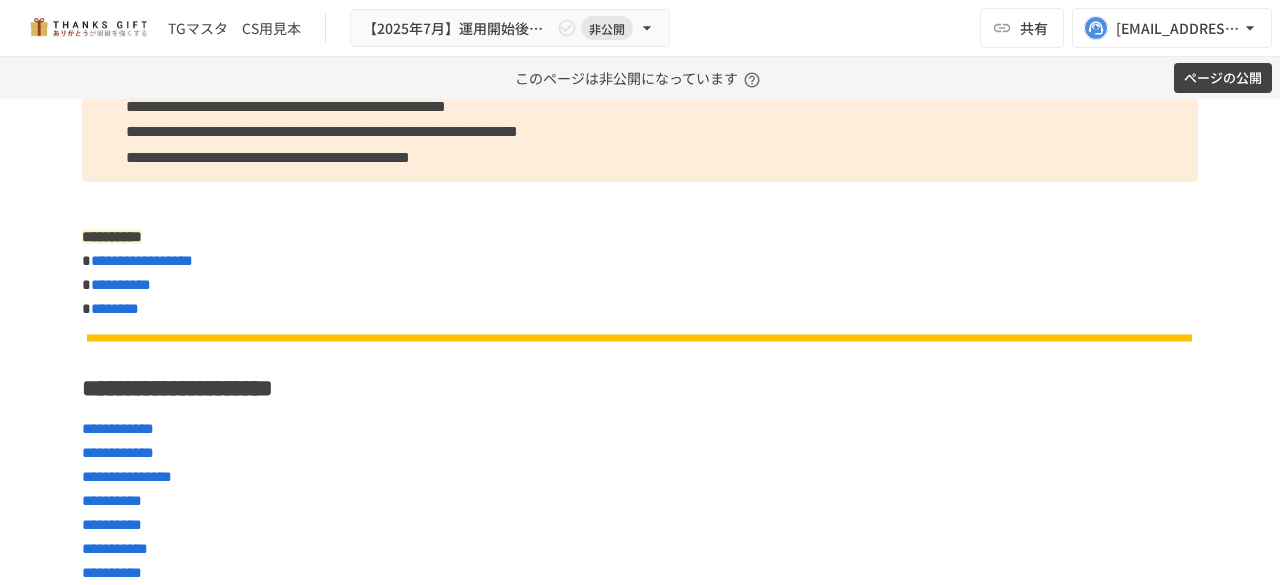 scroll, scrollTop: 330, scrollLeft: 0, axis: vertical 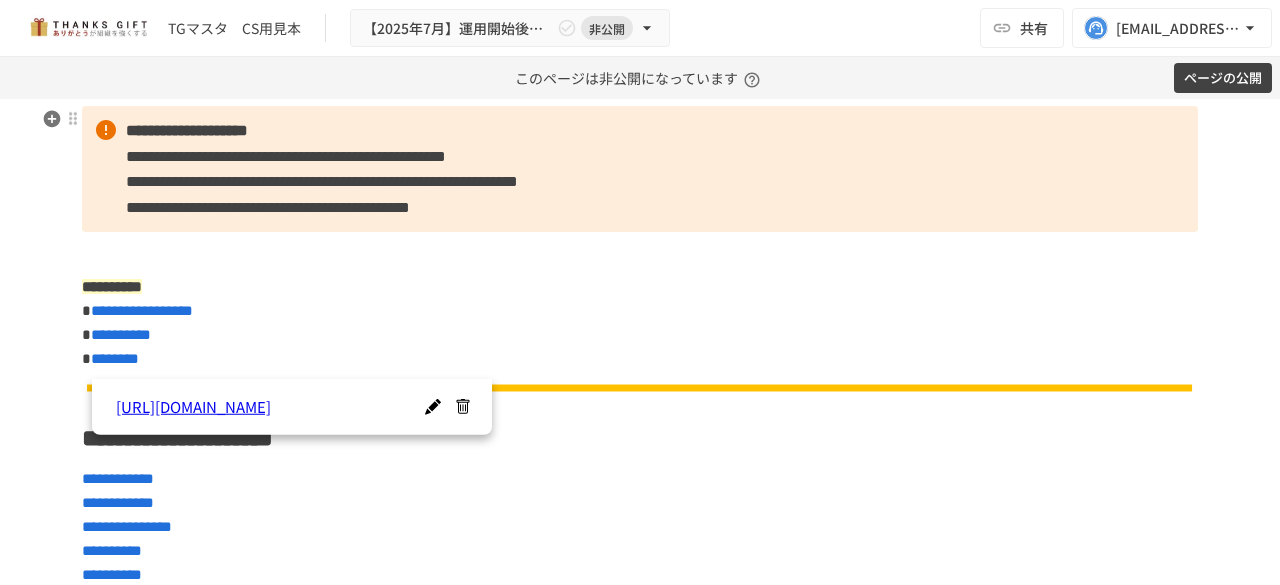 click on "**********" at bounding box center [322, 181] 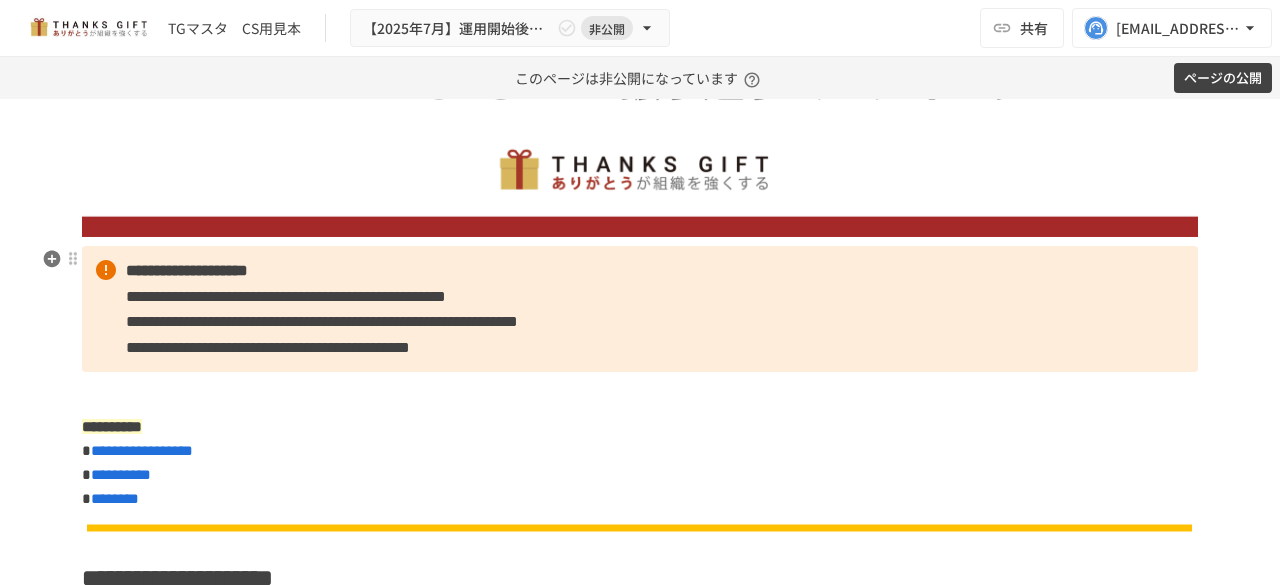 scroll, scrollTop: 190, scrollLeft: 0, axis: vertical 